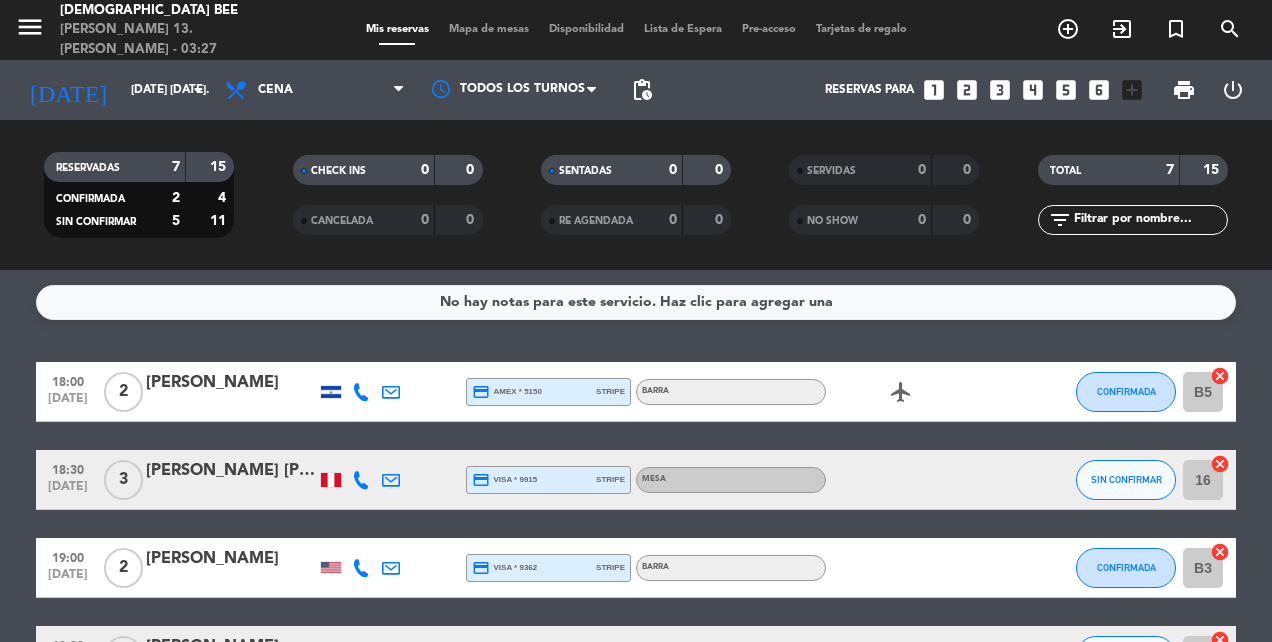 scroll, scrollTop: 0, scrollLeft: 0, axis: both 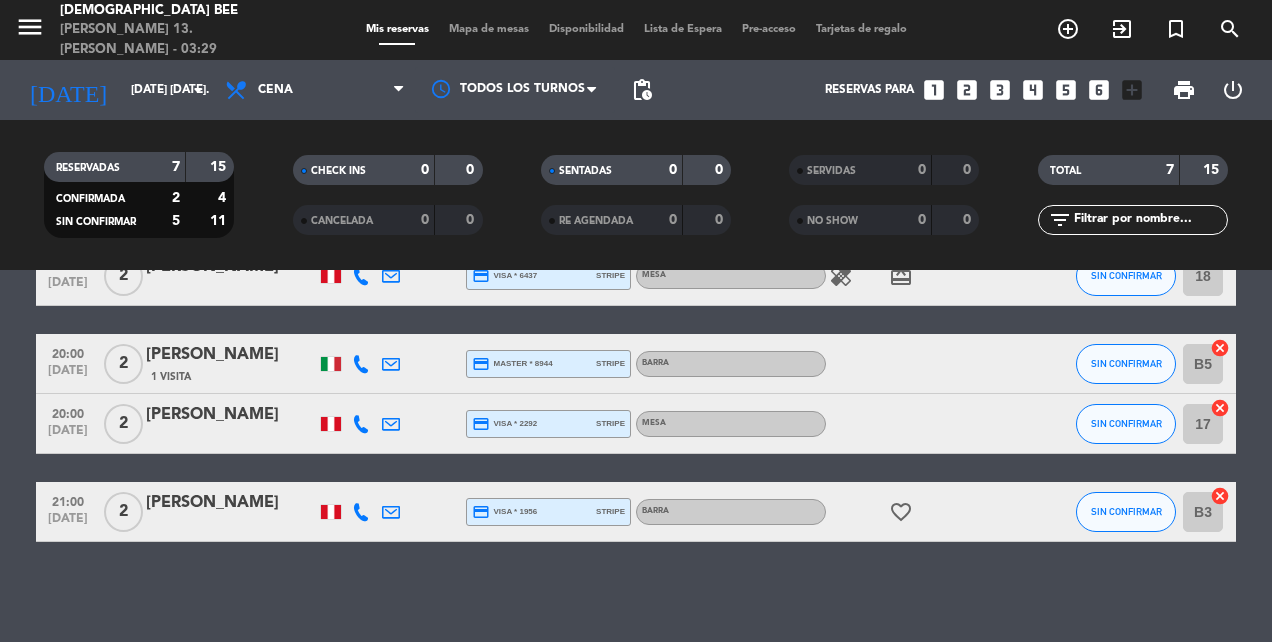 click on "SIN CONFIRMAR" 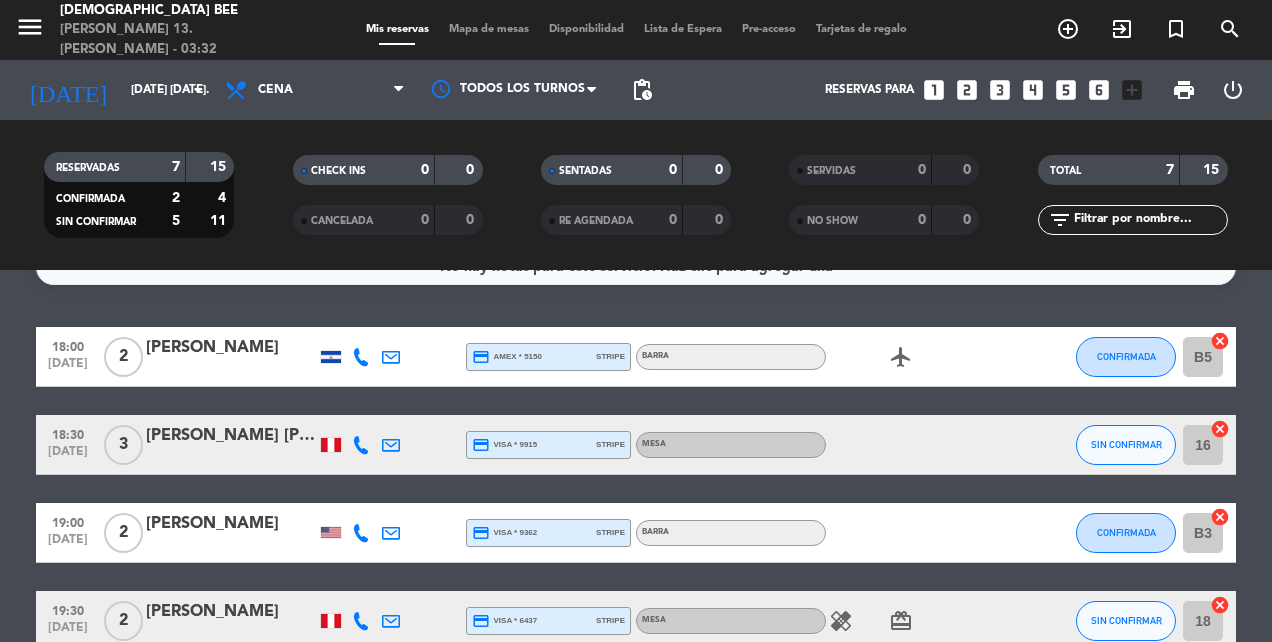 scroll, scrollTop: 0, scrollLeft: 0, axis: both 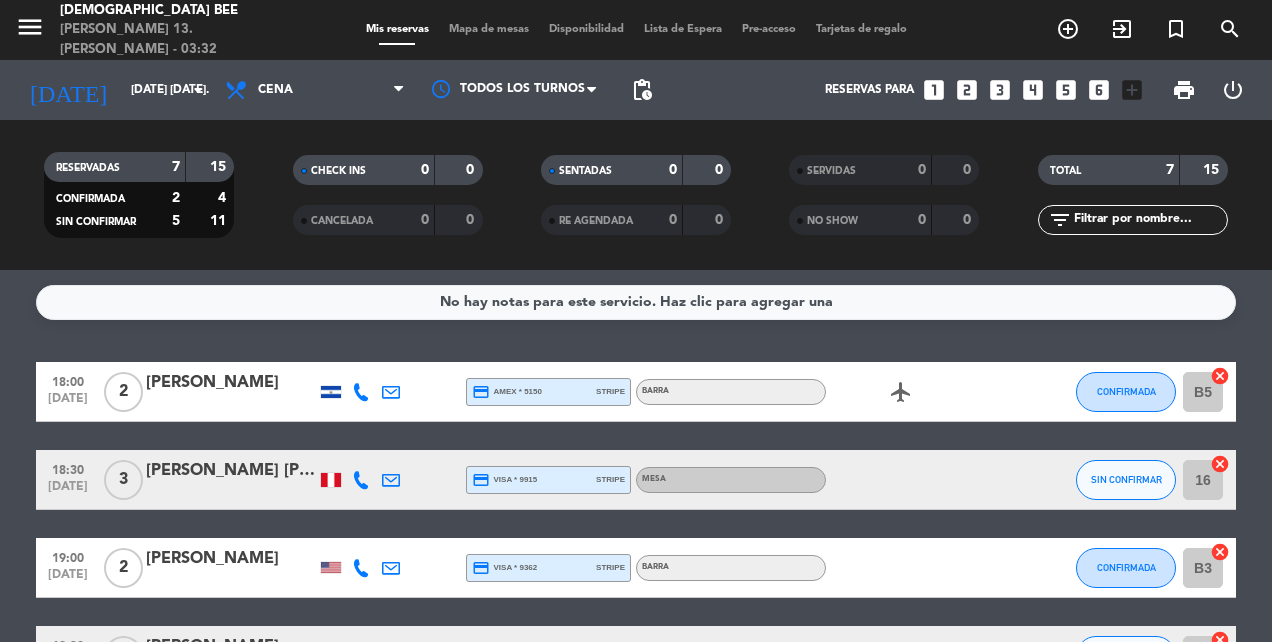 click 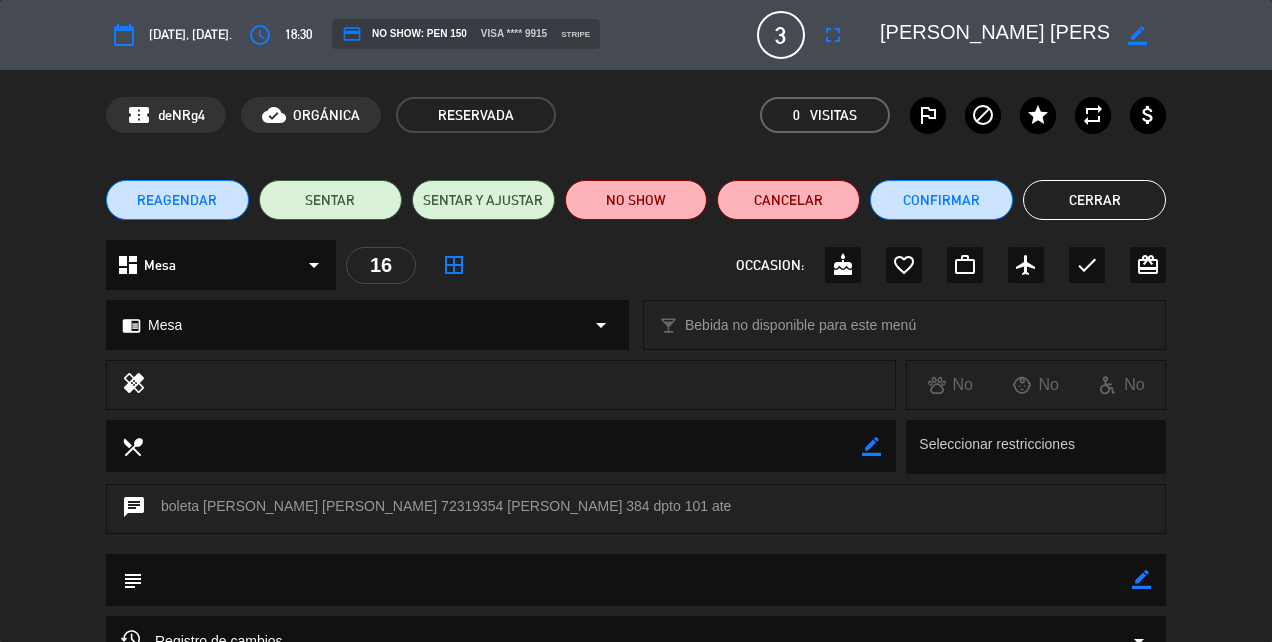 click on "Cerrar" 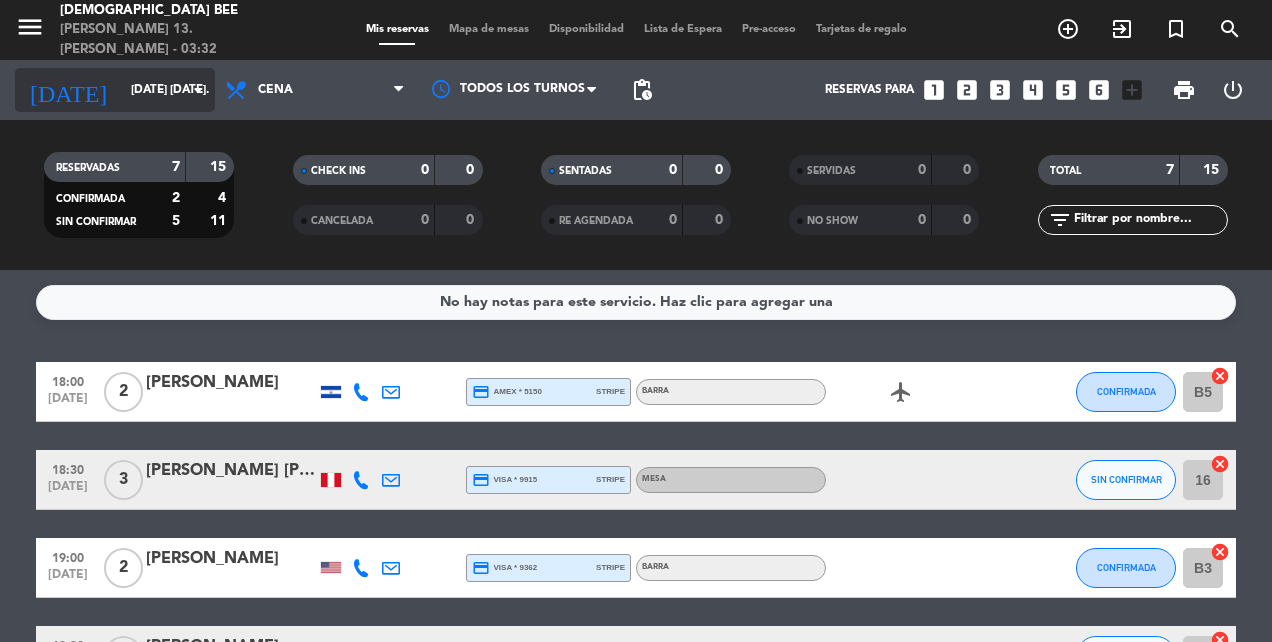 click on "[DATE] [DATE]." 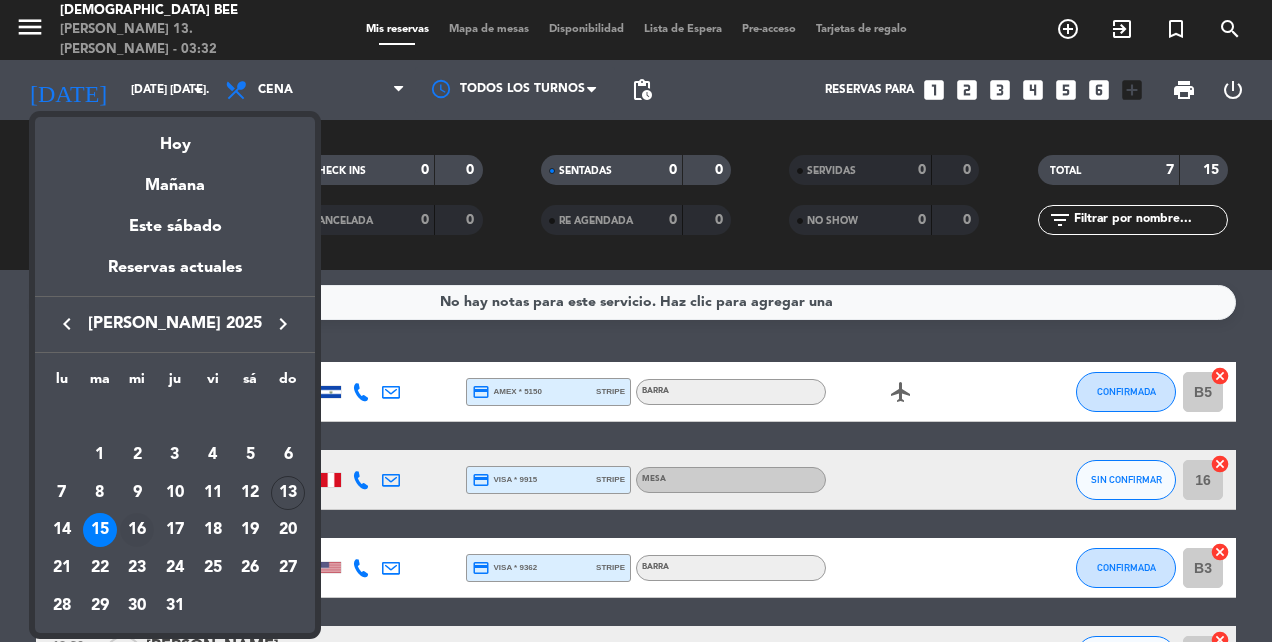 click on "16" at bounding box center [137, 530] 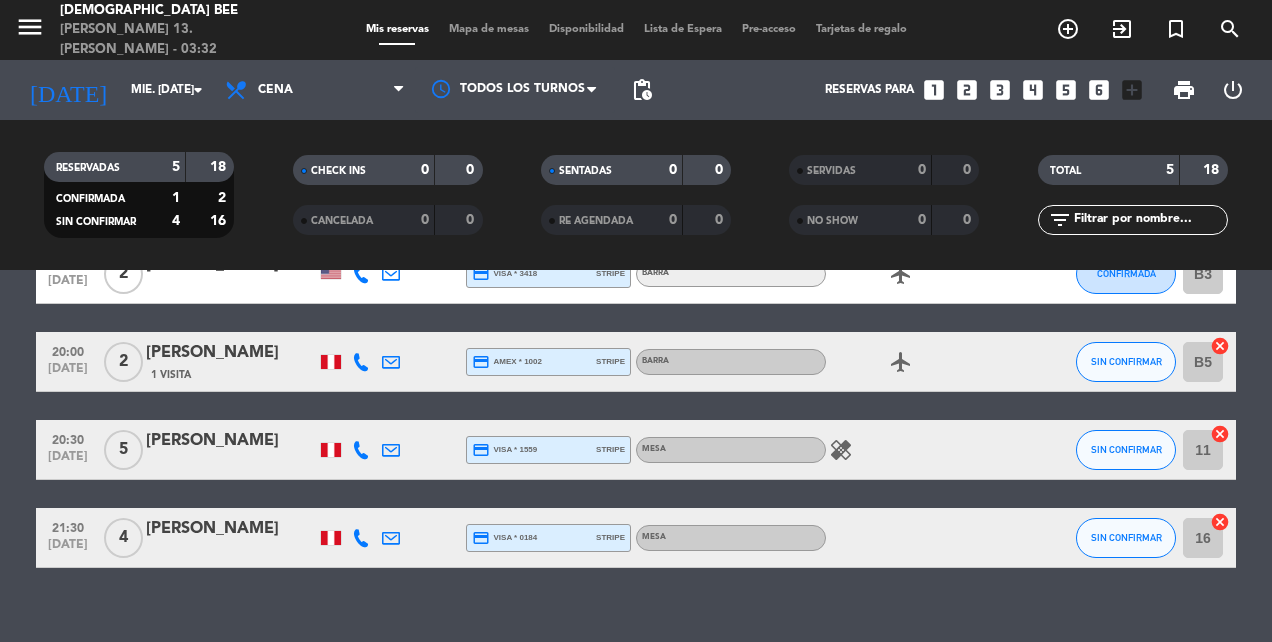 scroll, scrollTop: 232, scrollLeft: 0, axis: vertical 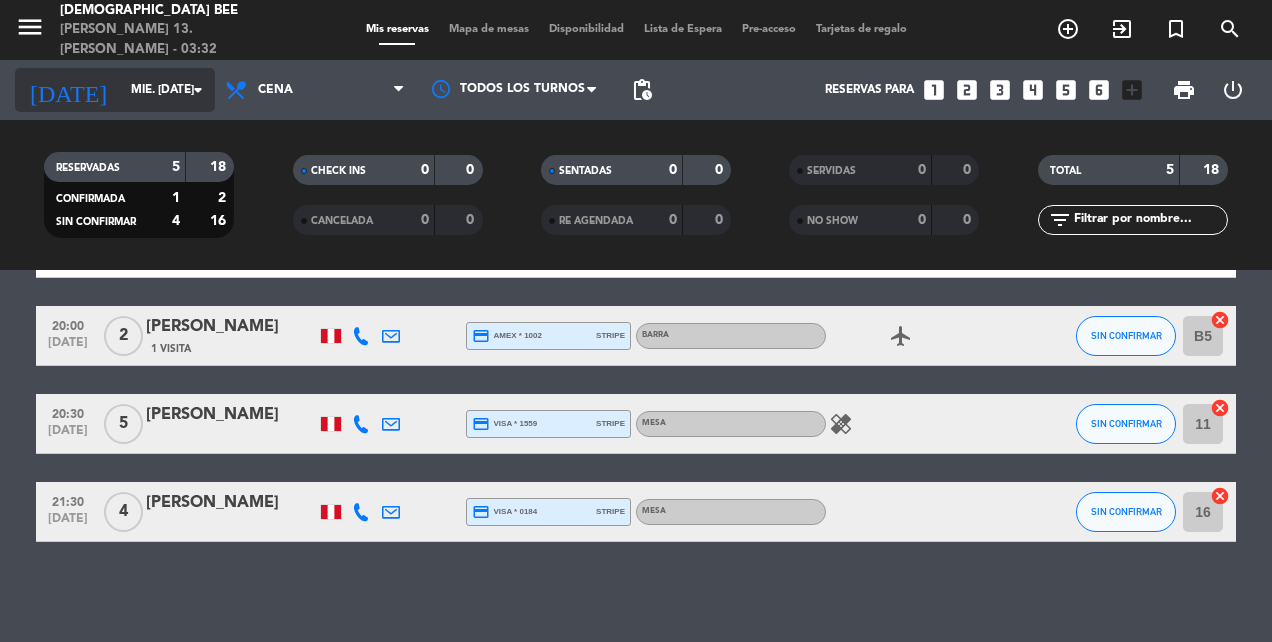 click on "mié. [DATE]" 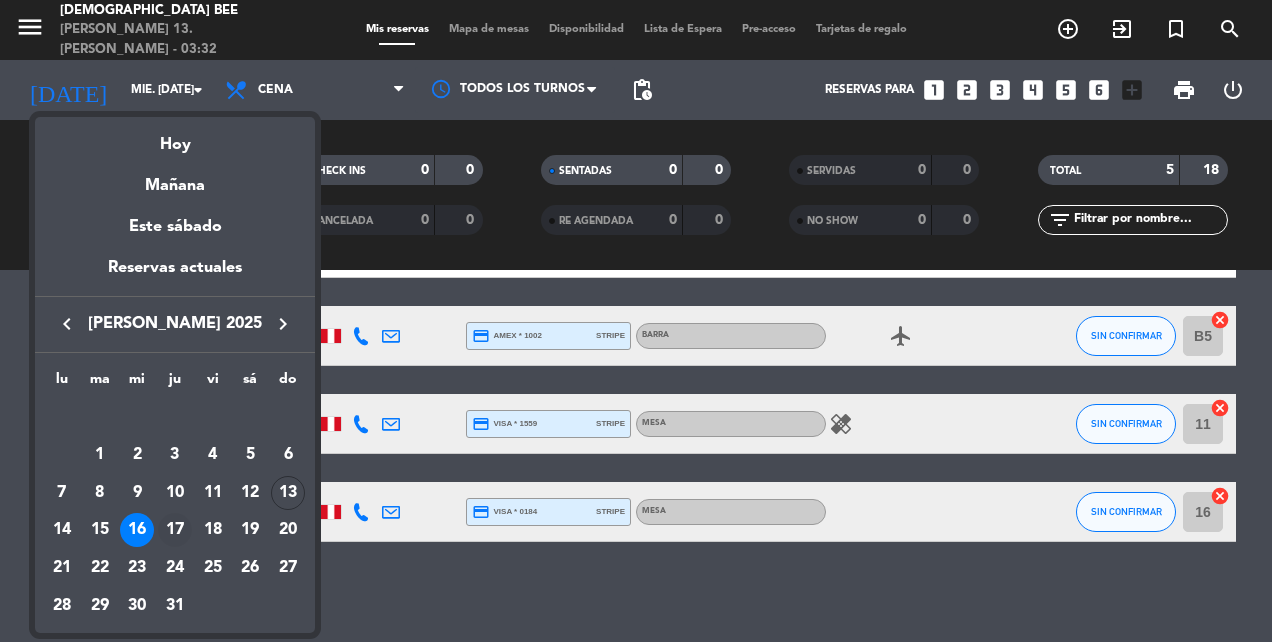 click on "17" at bounding box center (175, 530) 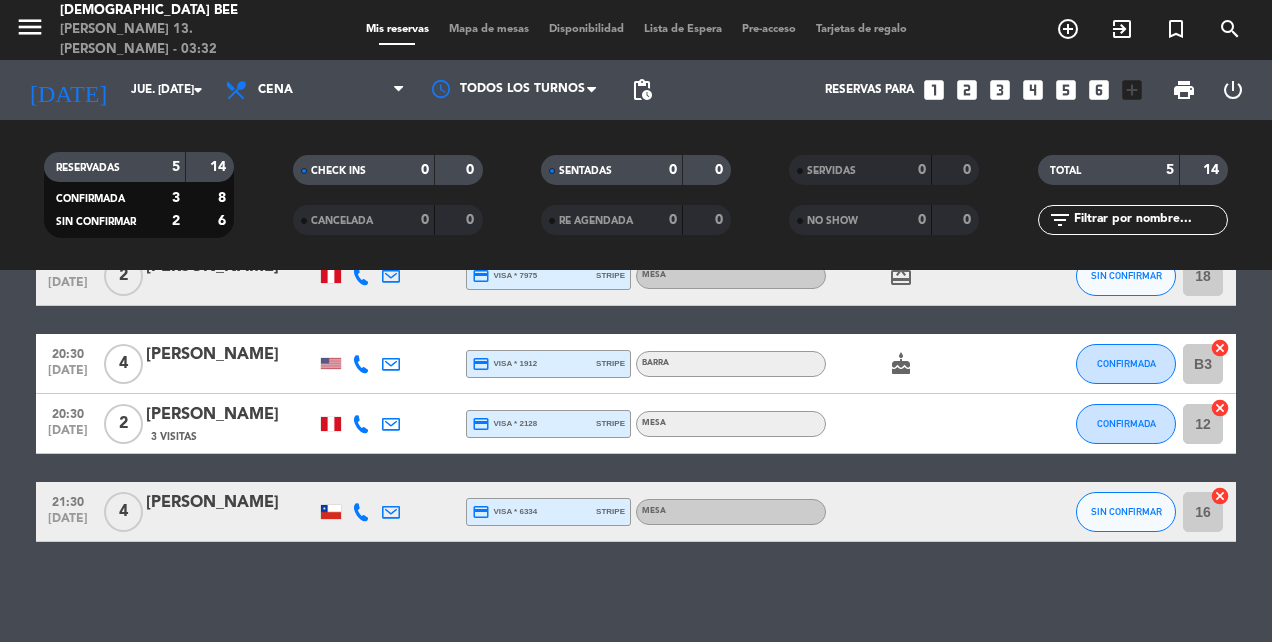 scroll, scrollTop: 143, scrollLeft: 0, axis: vertical 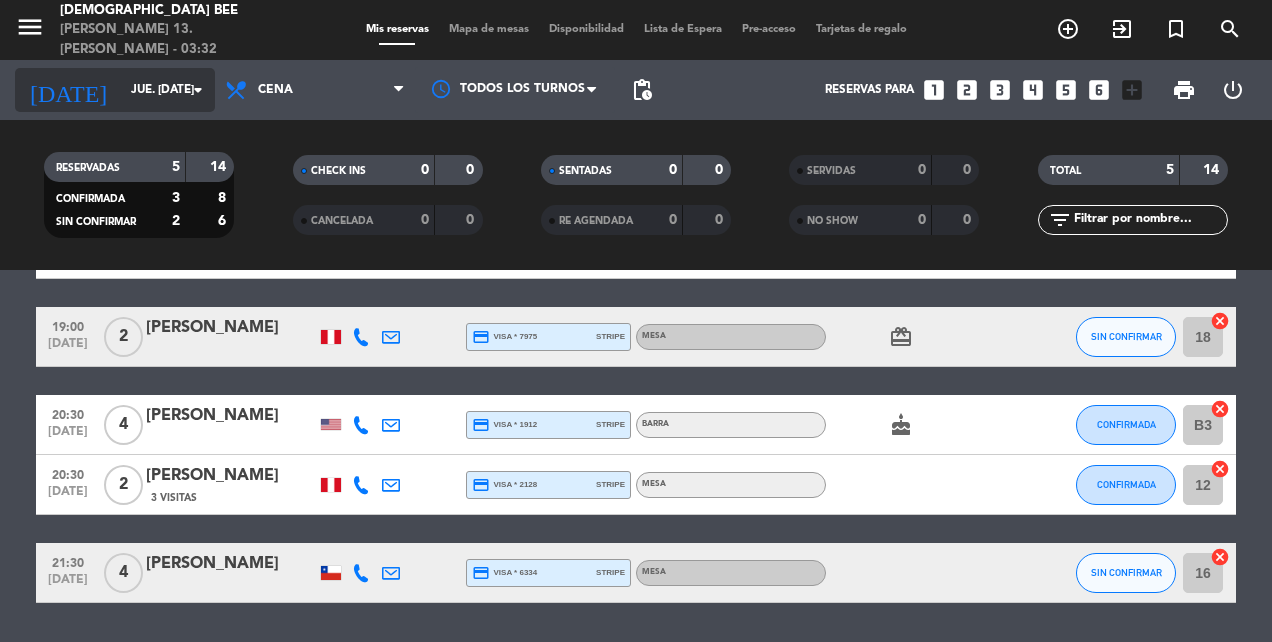 click on "jue. [DATE]" 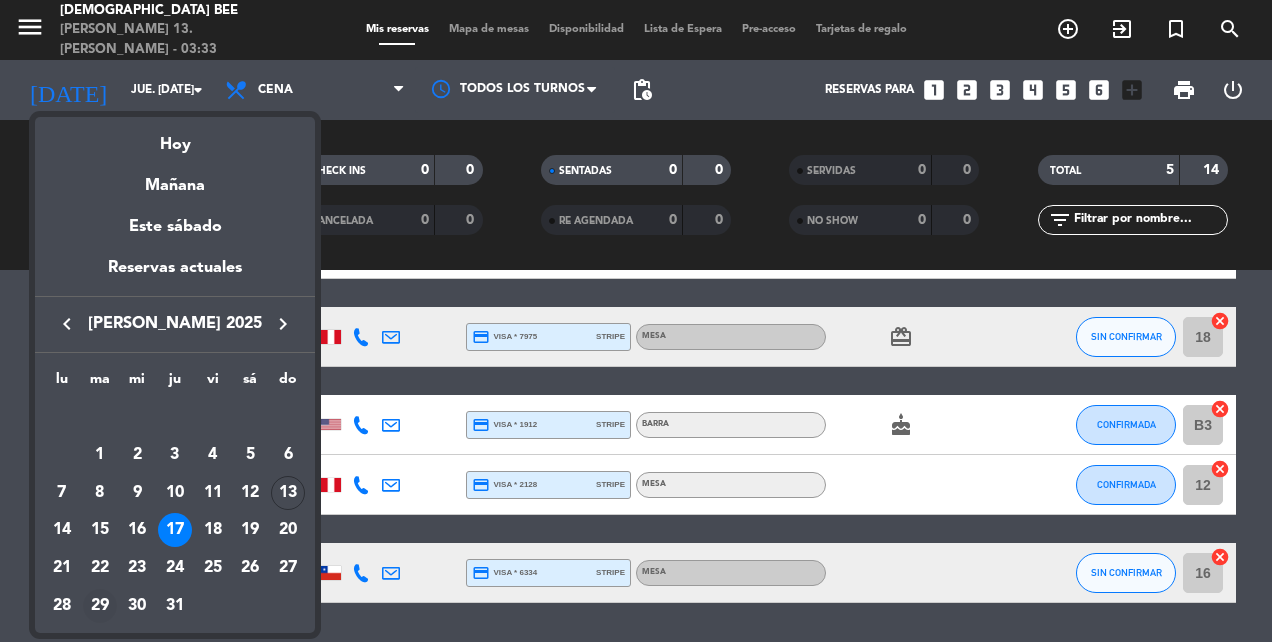 click on "29" at bounding box center [100, 606] 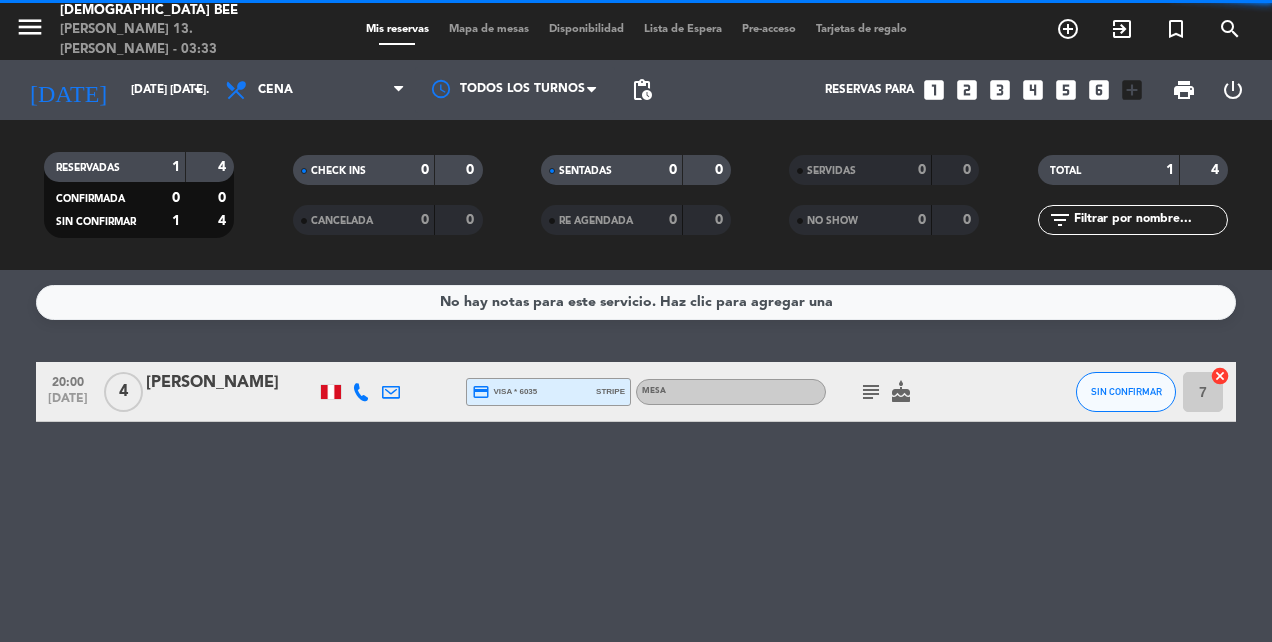 scroll, scrollTop: 0, scrollLeft: 0, axis: both 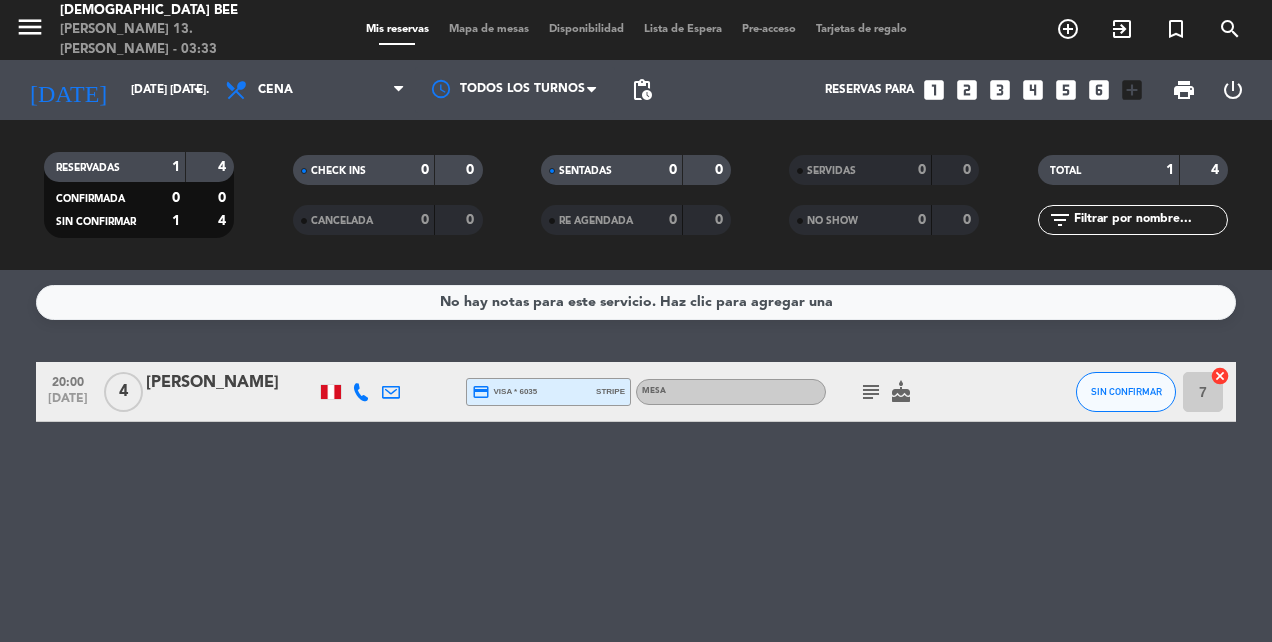 click on "No hay notas para este servicio. Haz clic para agregar una   20:00   [DATE]   4   [PERSON_NAME]  credit_card  visa * 6035   stripe   Mesa  subject   cake  SIN CONFIRMAR 7  cancel" 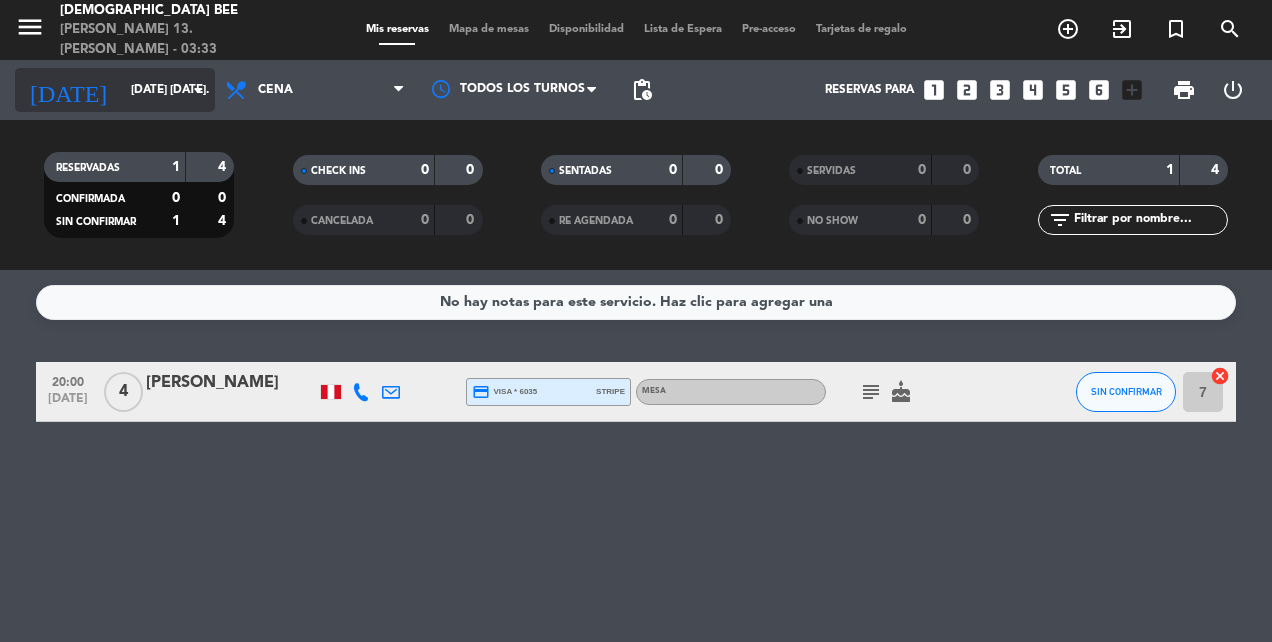 click on "[DATE] [DATE]." 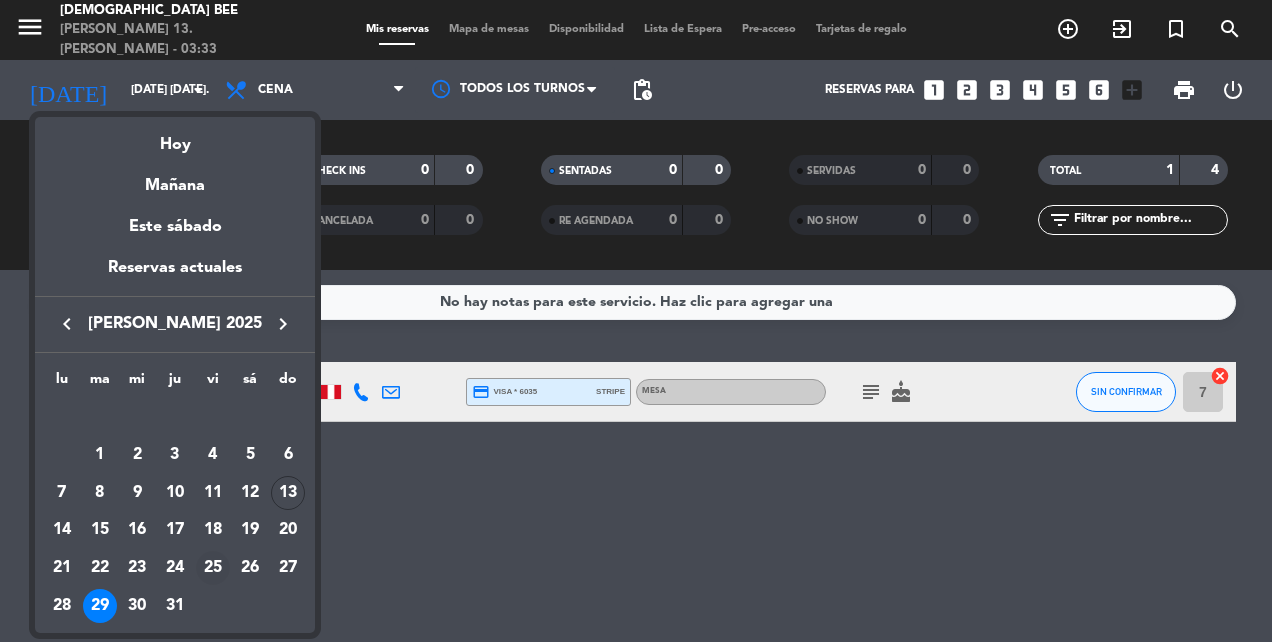 click on "25" at bounding box center [213, 568] 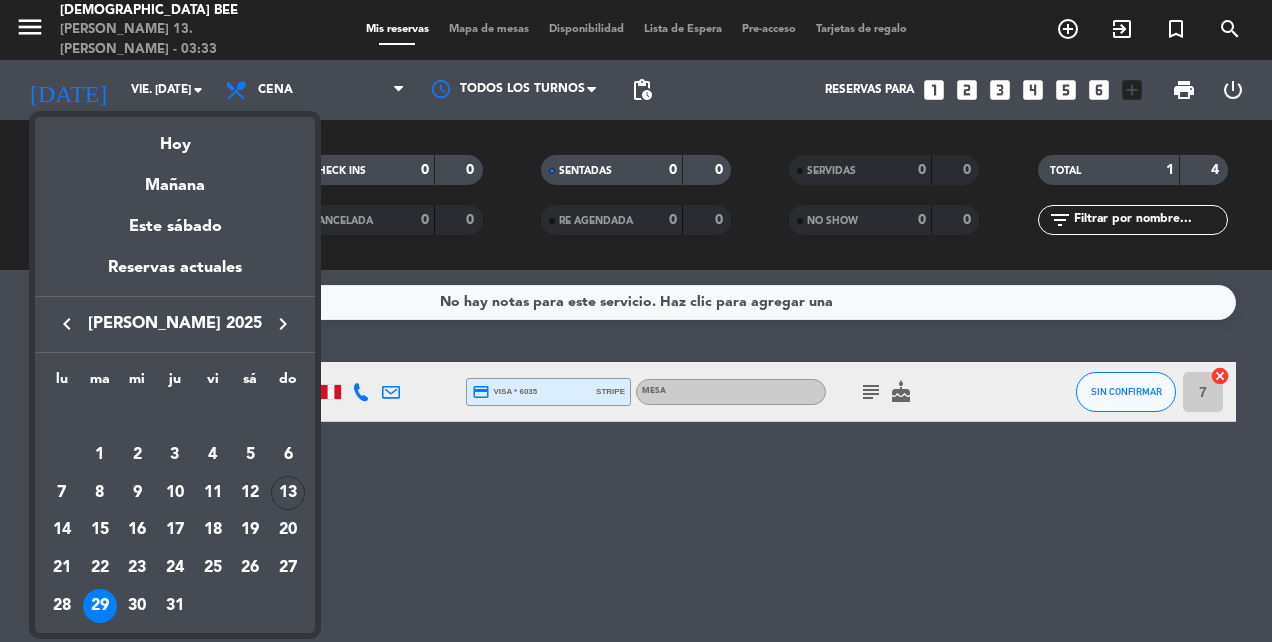 click on "No hay notas para este servicio. Haz clic para agregar una   20:00   [DATE]   4   [PERSON_NAME]  credit_card  visa * 6035   stripe   Mesa  subject   cake  SIN CONFIRMAR 7  cancel" 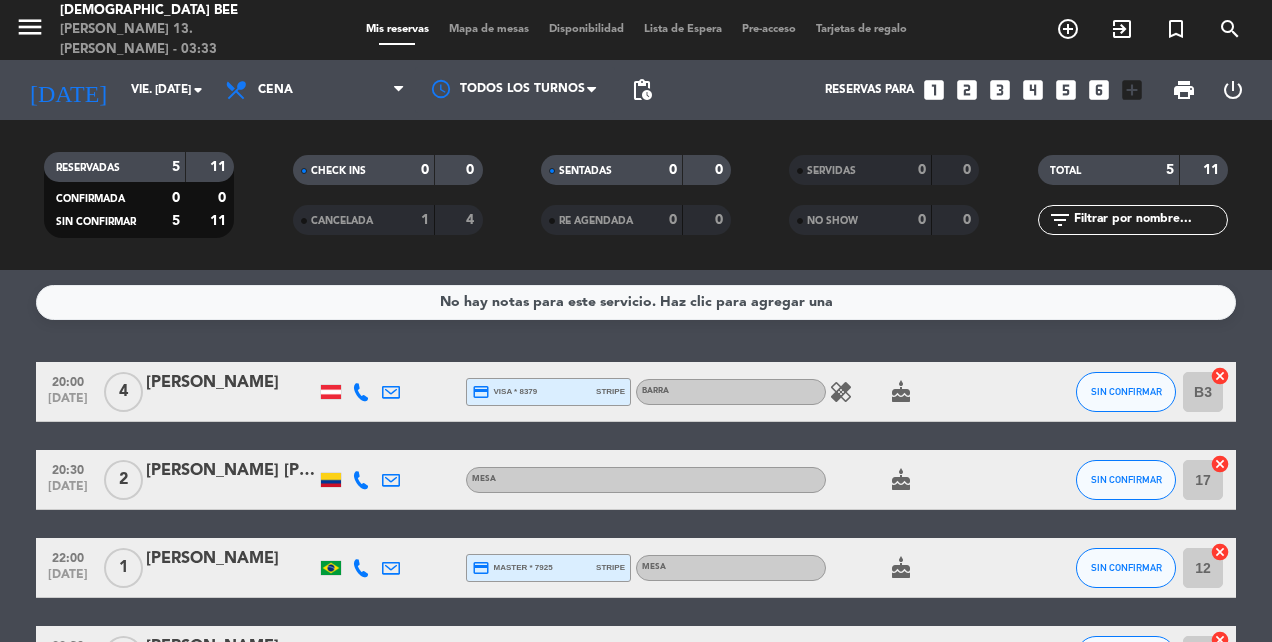 click 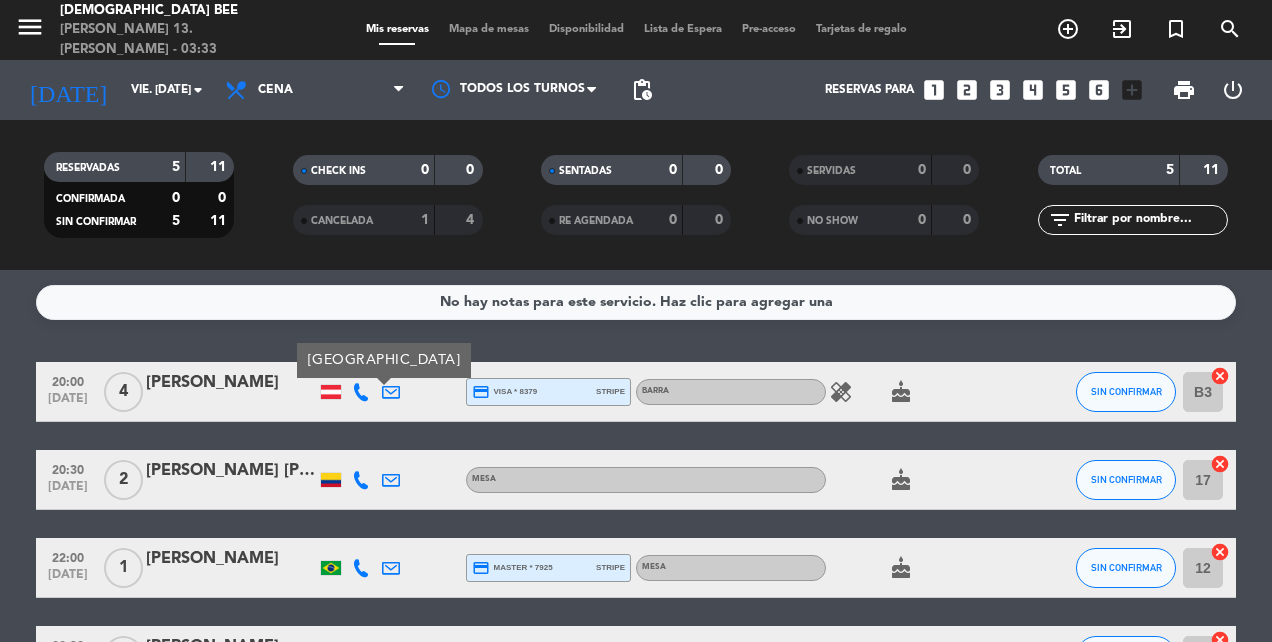 click 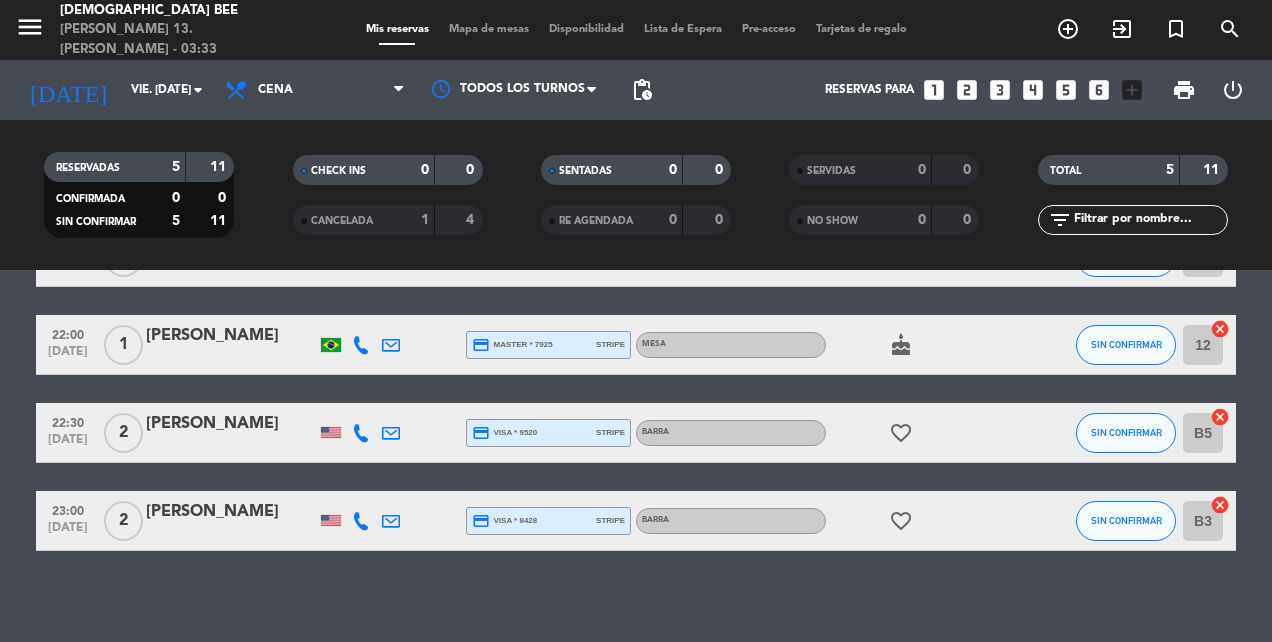 scroll, scrollTop: 232, scrollLeft: 0, axis: vertical 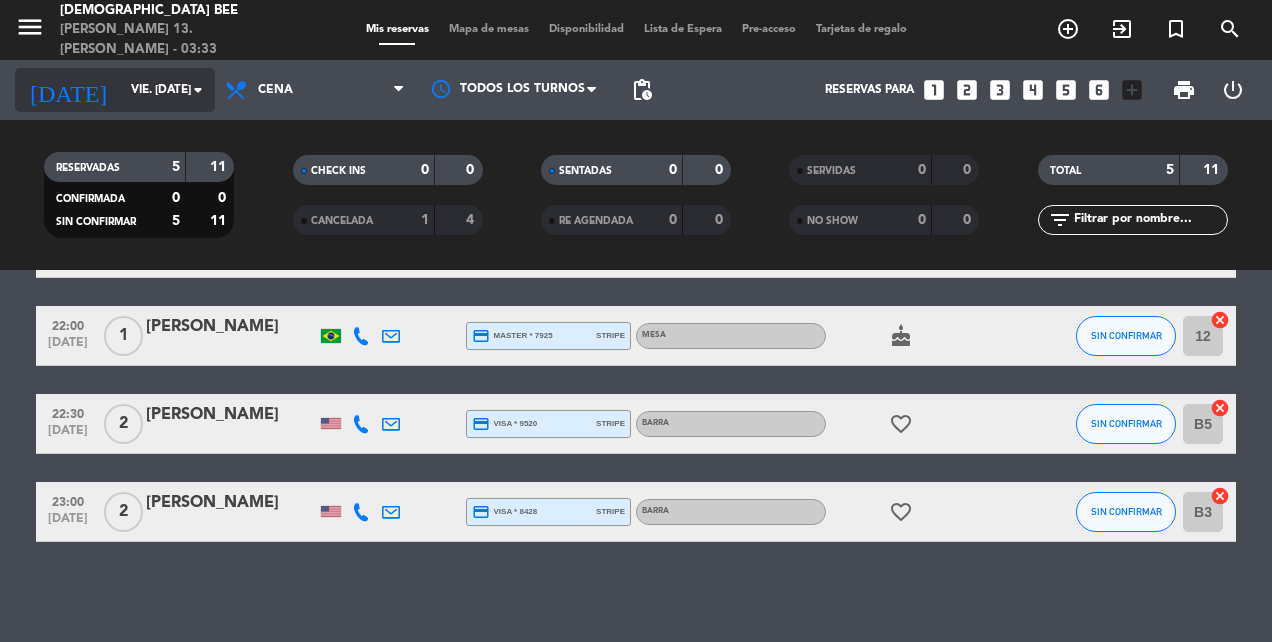 click on "vie. [DATE]" 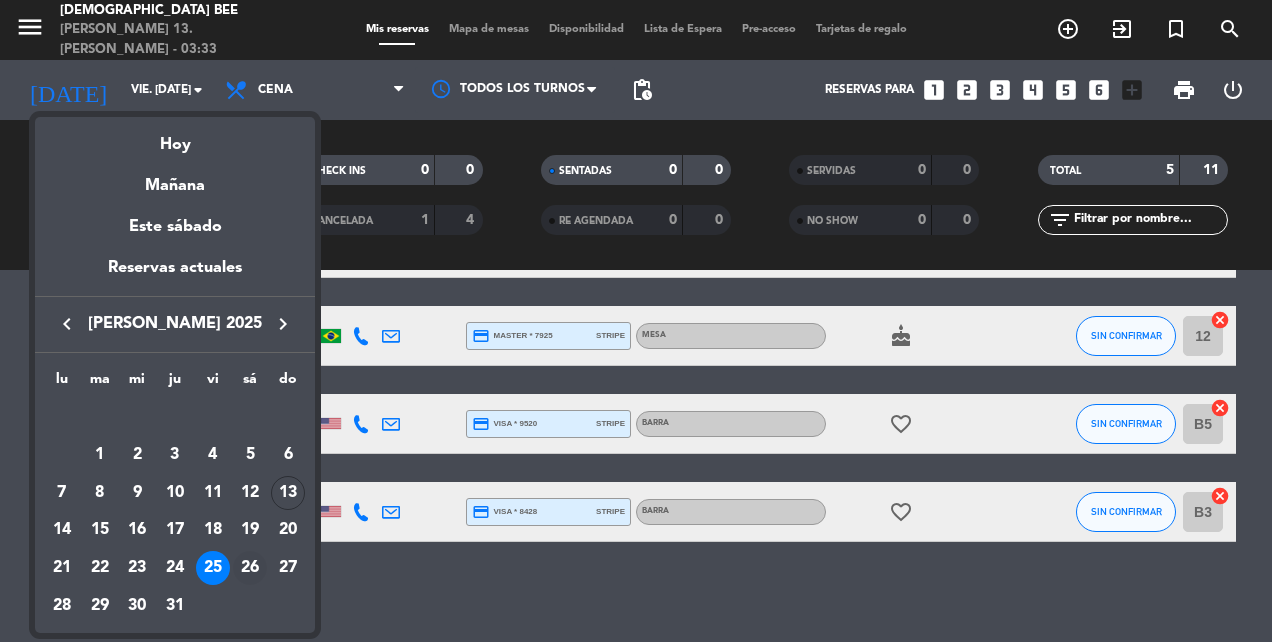 click on "26" at bounding box center [250, 568] 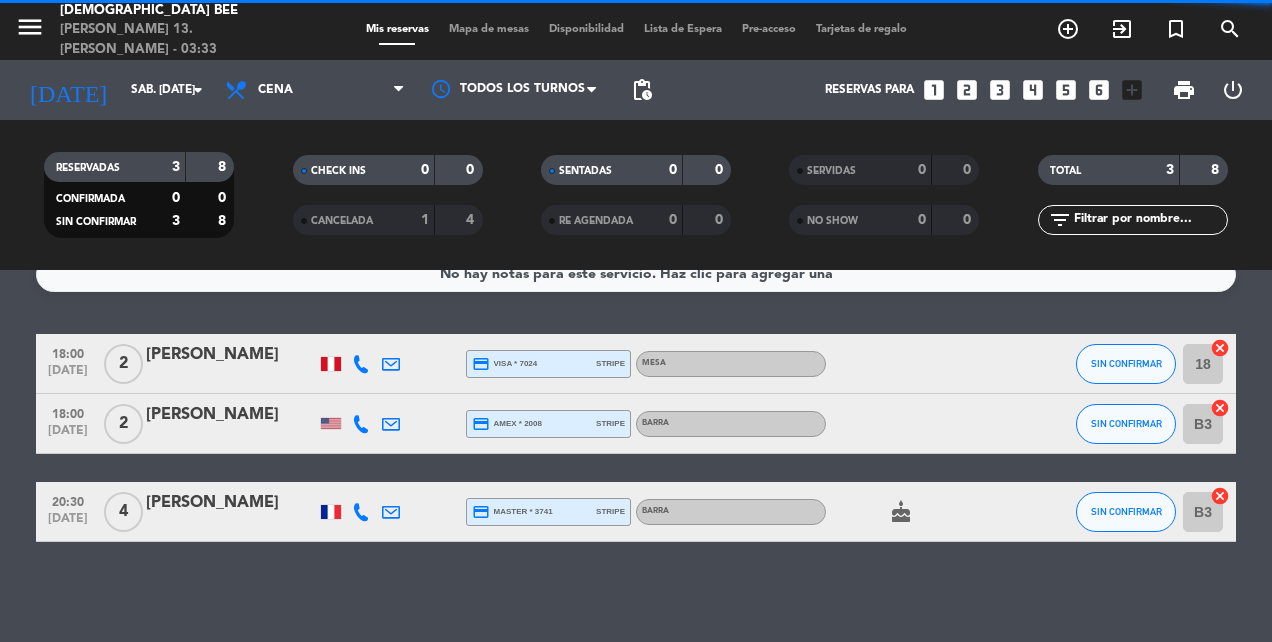 scroll, scrollTop: 28, scrollLeft: 0, axis: vertical 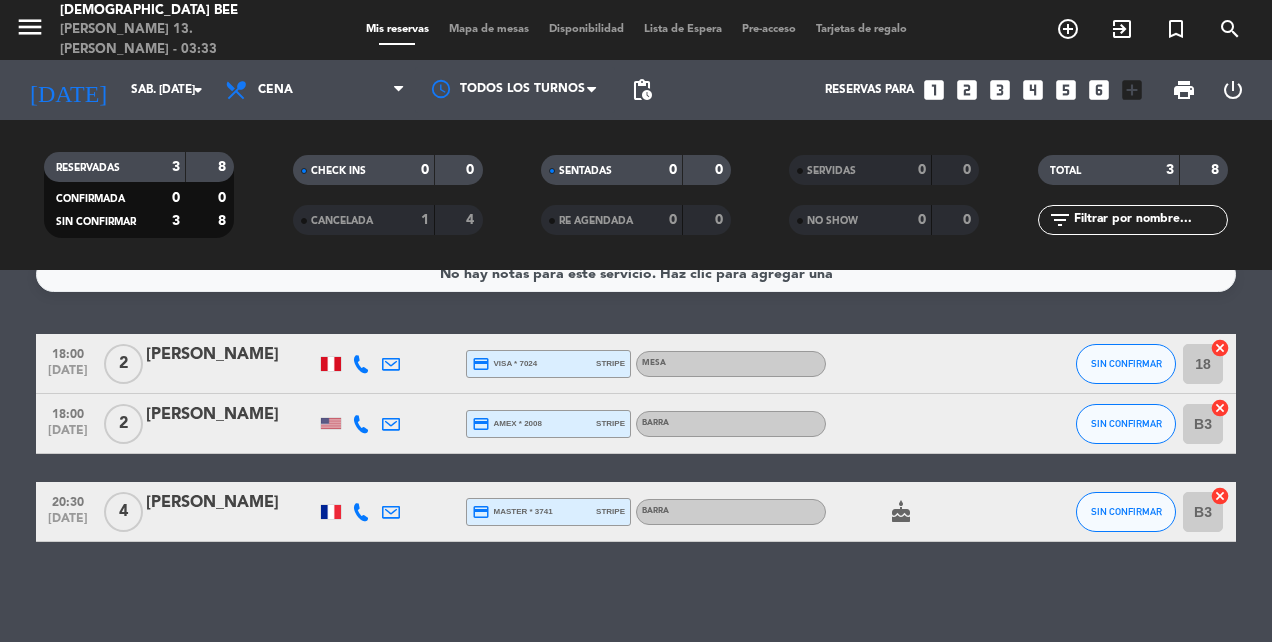 click 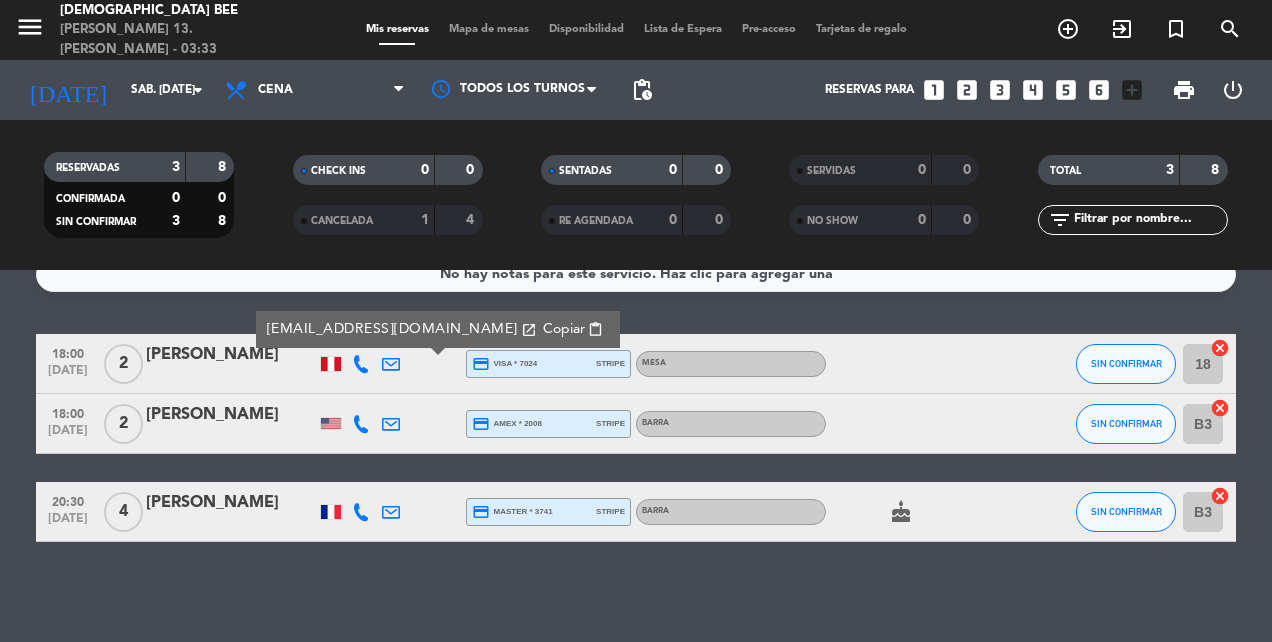 click 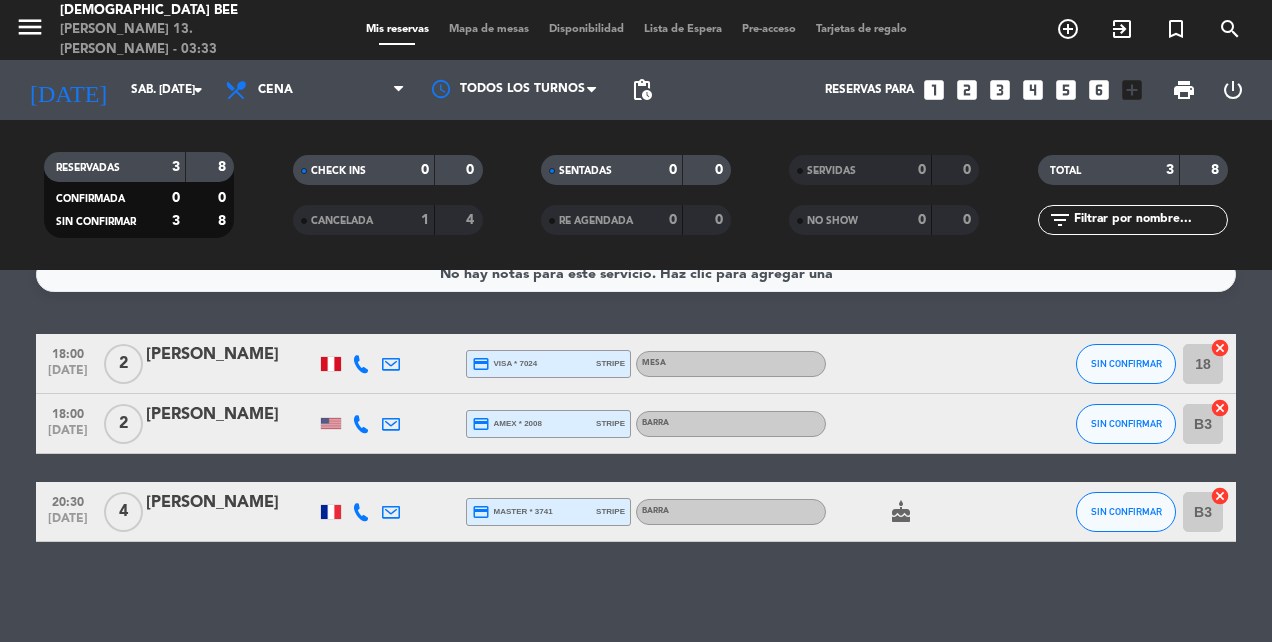 click 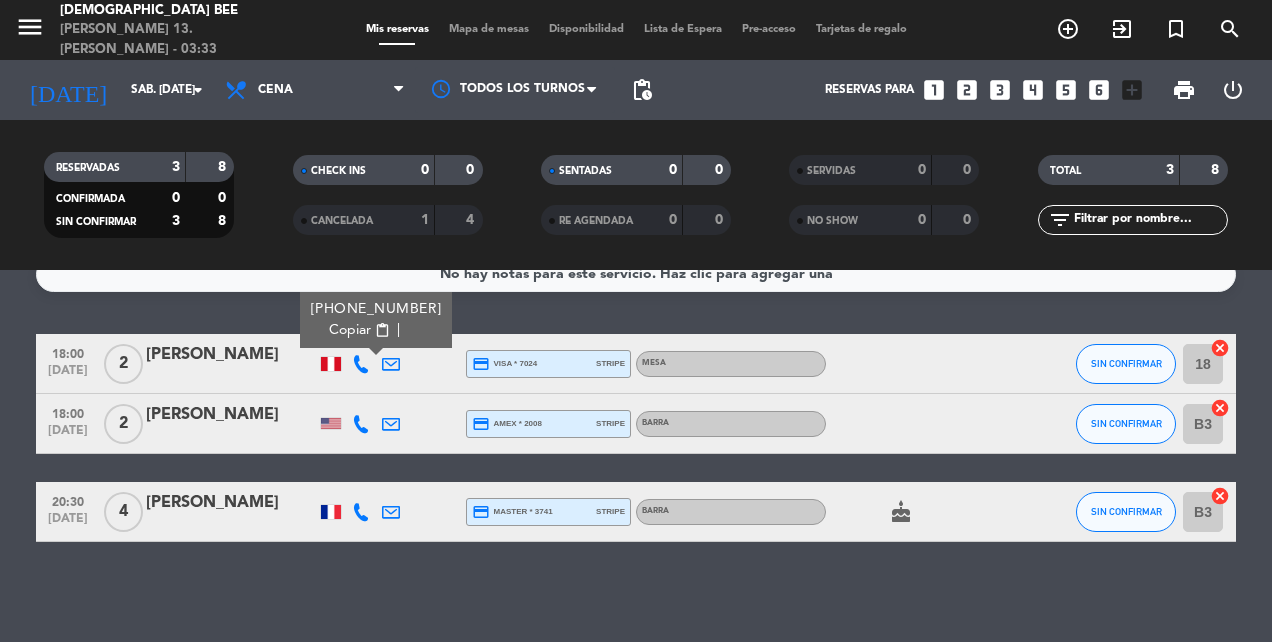 click 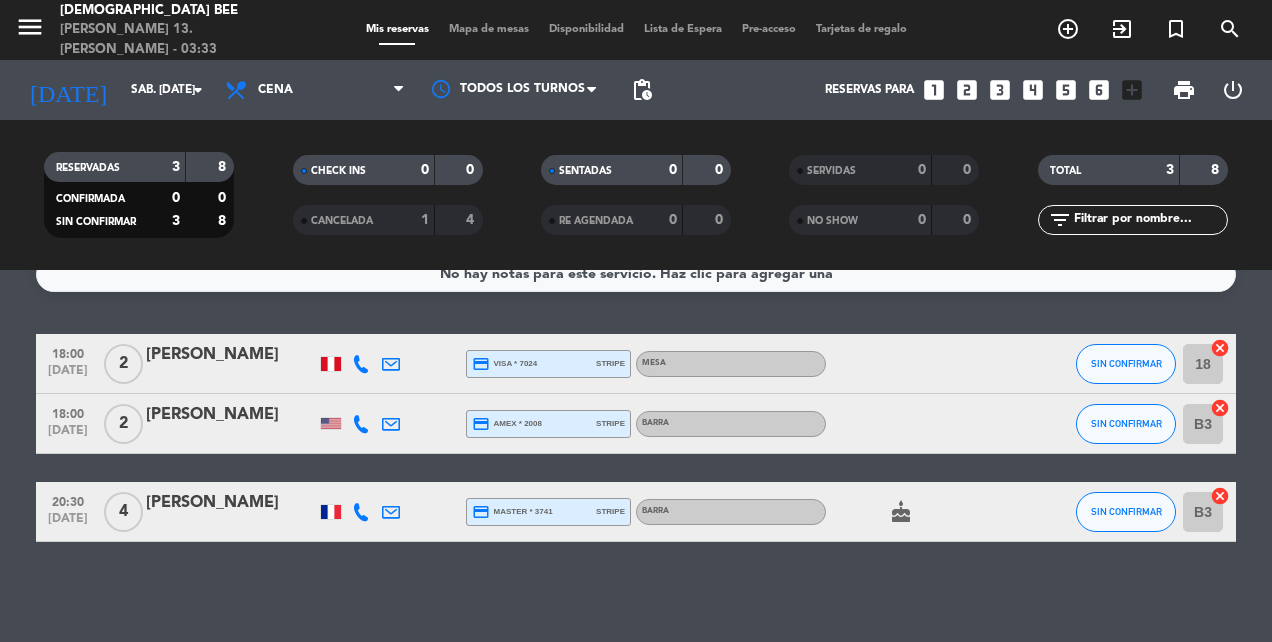 scroll, scrollTop: 0, scrollLeft: 0, axis: both 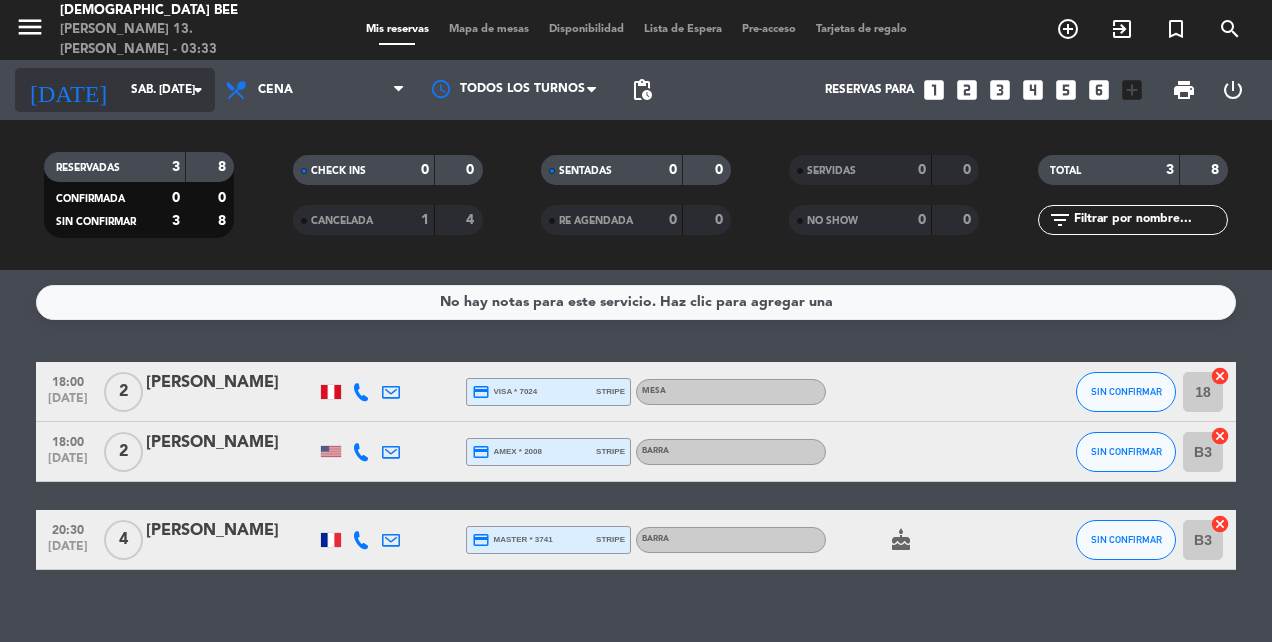 click on "sáb. [DATE]" 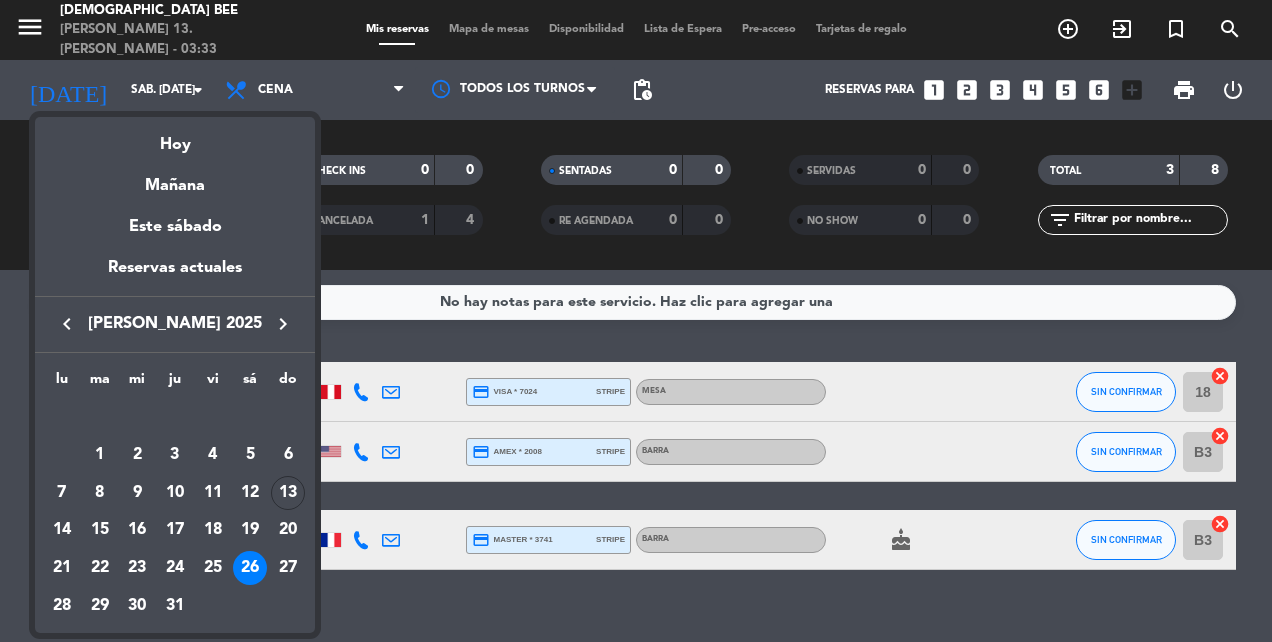click on "keyboard_arrow_right" at bounding box center [283, 324] 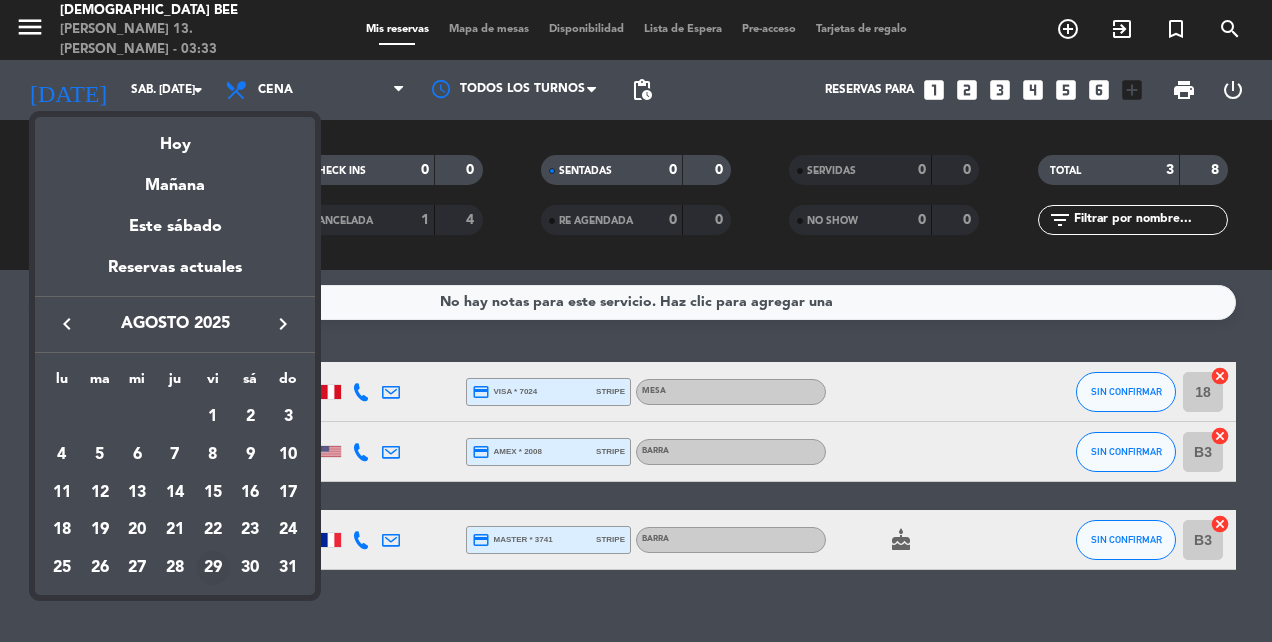 click on "29" at bounding box center [213, 568] 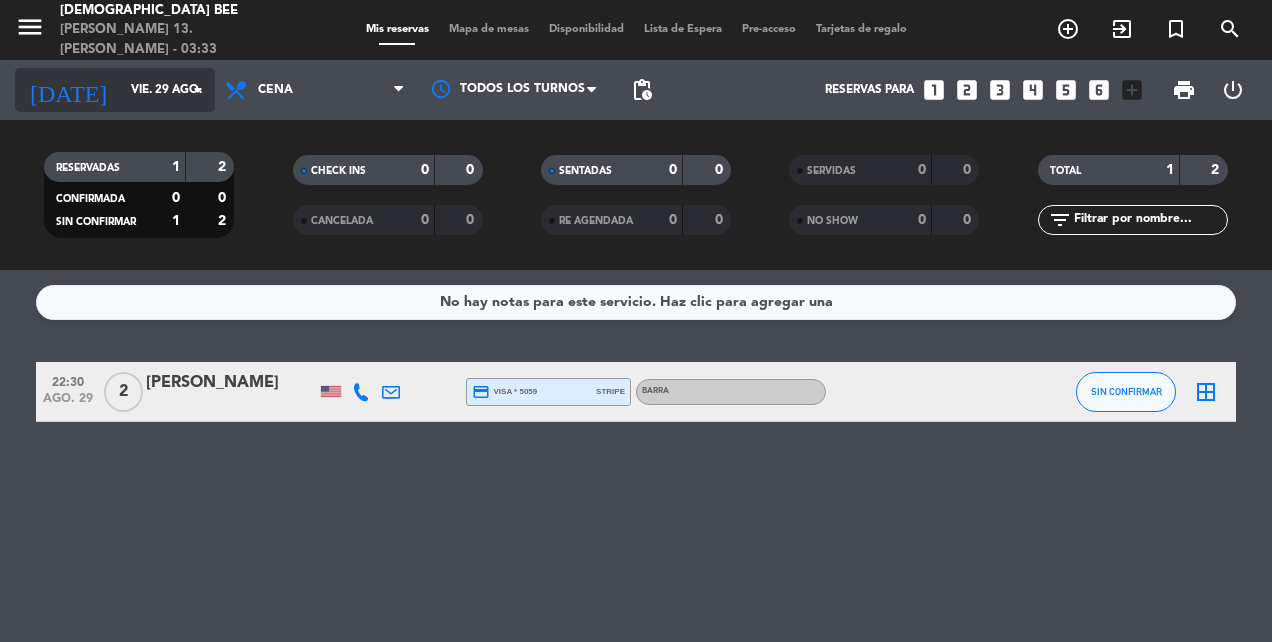 click on "vie. 29 ago." 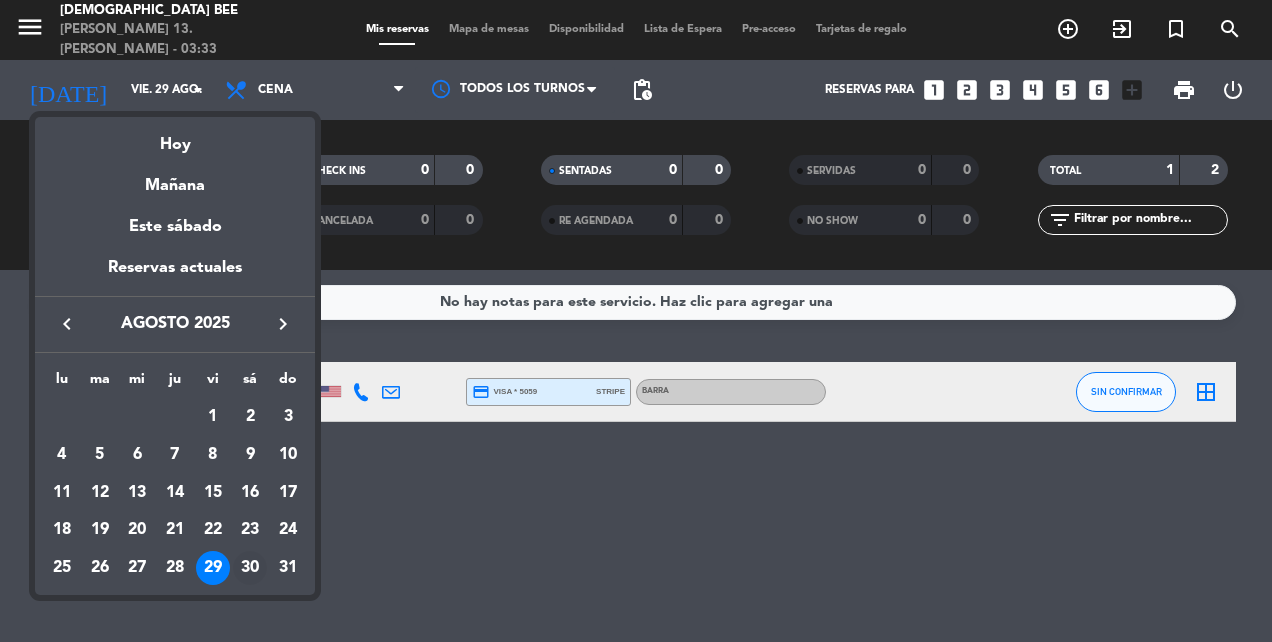click on "30" at bounding box center [250, 568] 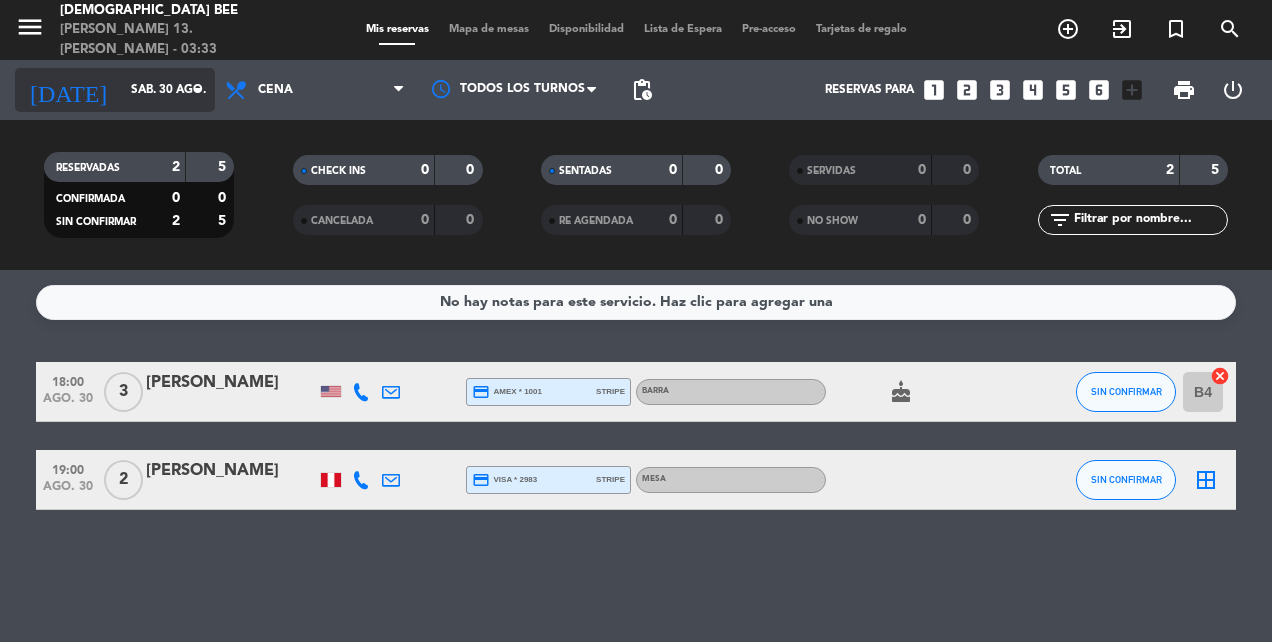 click on "sáb. 30 ago." 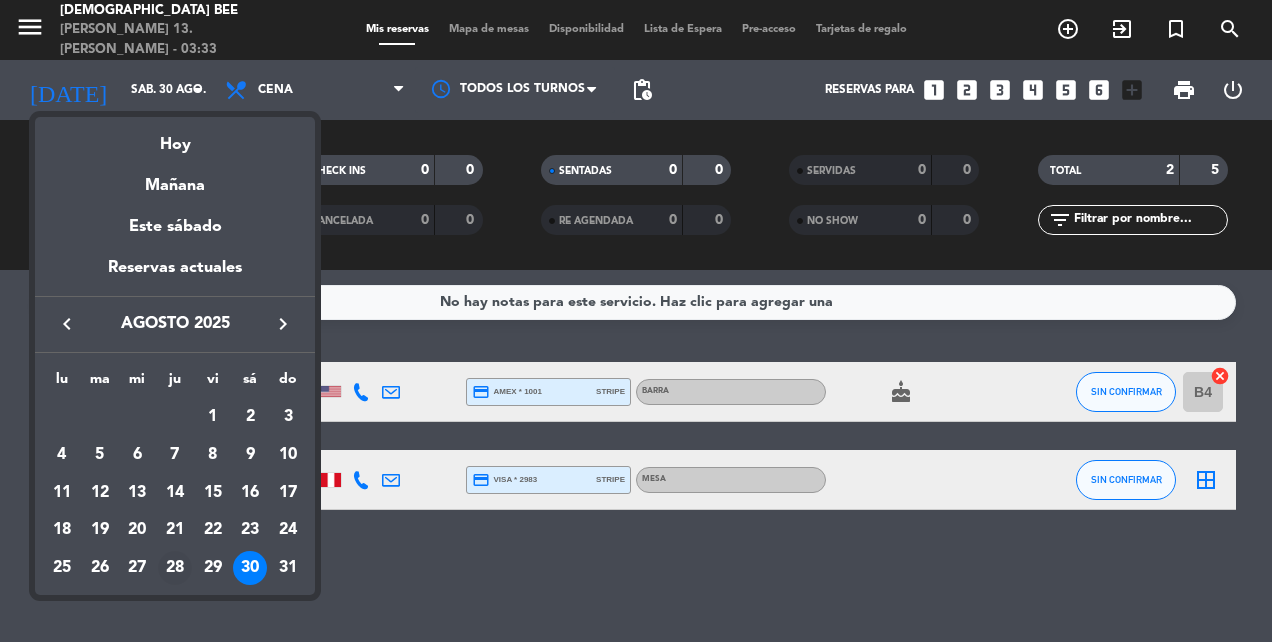 click on "28" at bounding box center (175, 568) 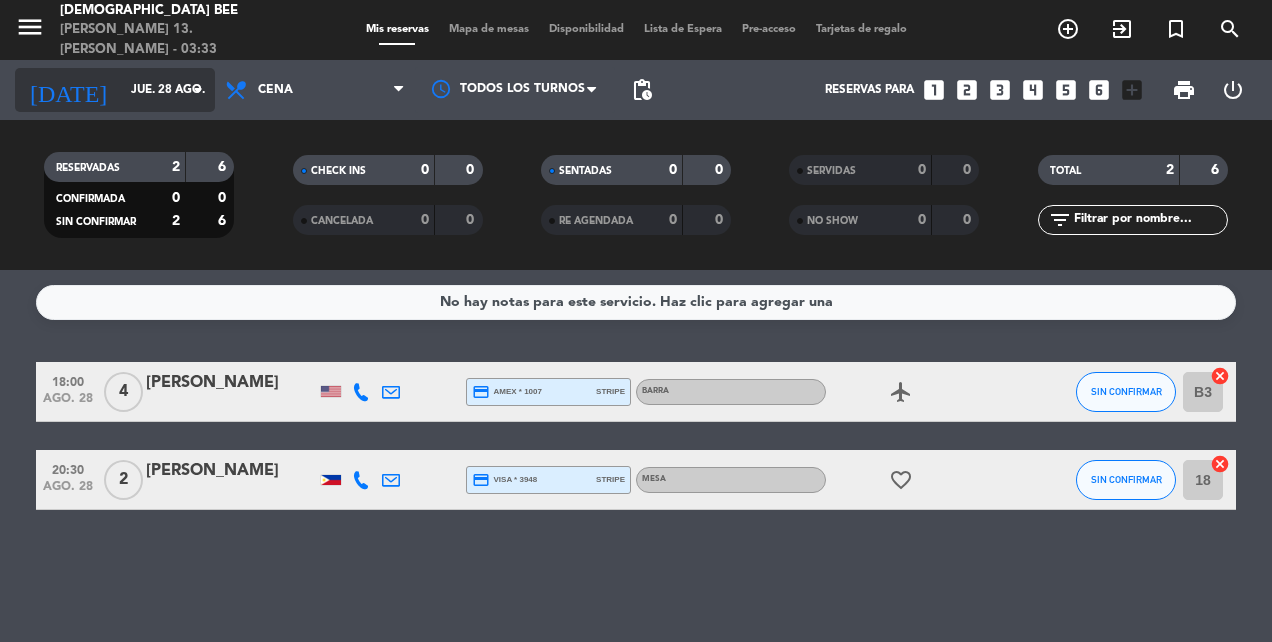 click on "jue. 28 ago." 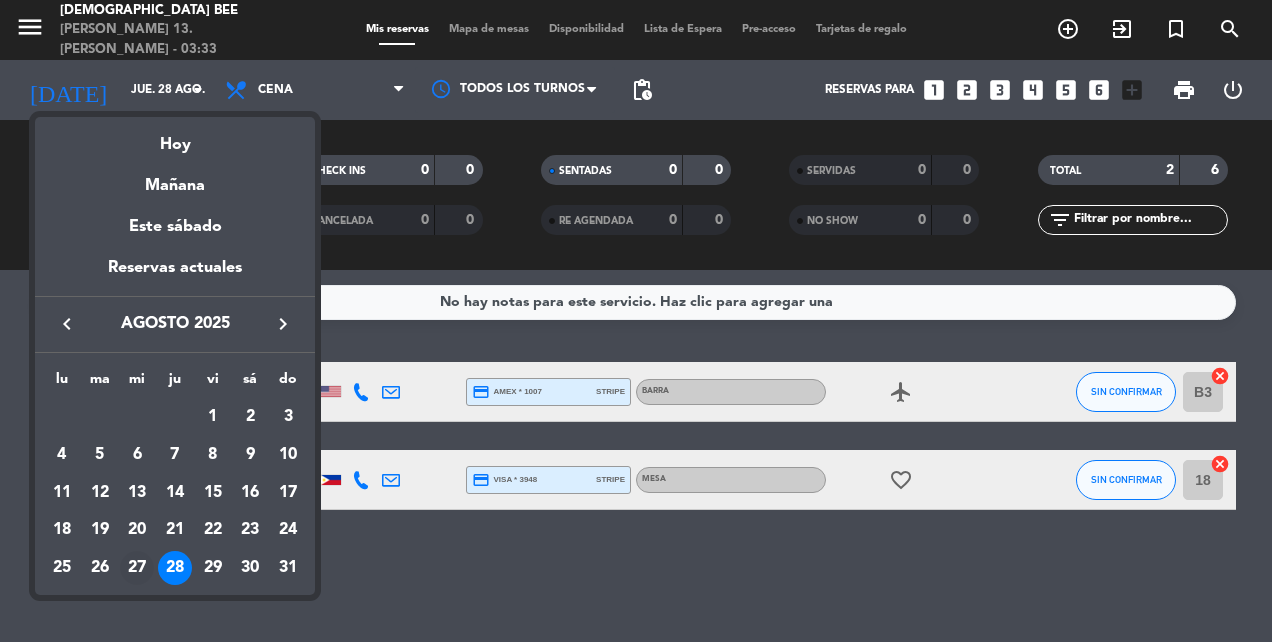 click on "27" at bounding box center [137, 568] 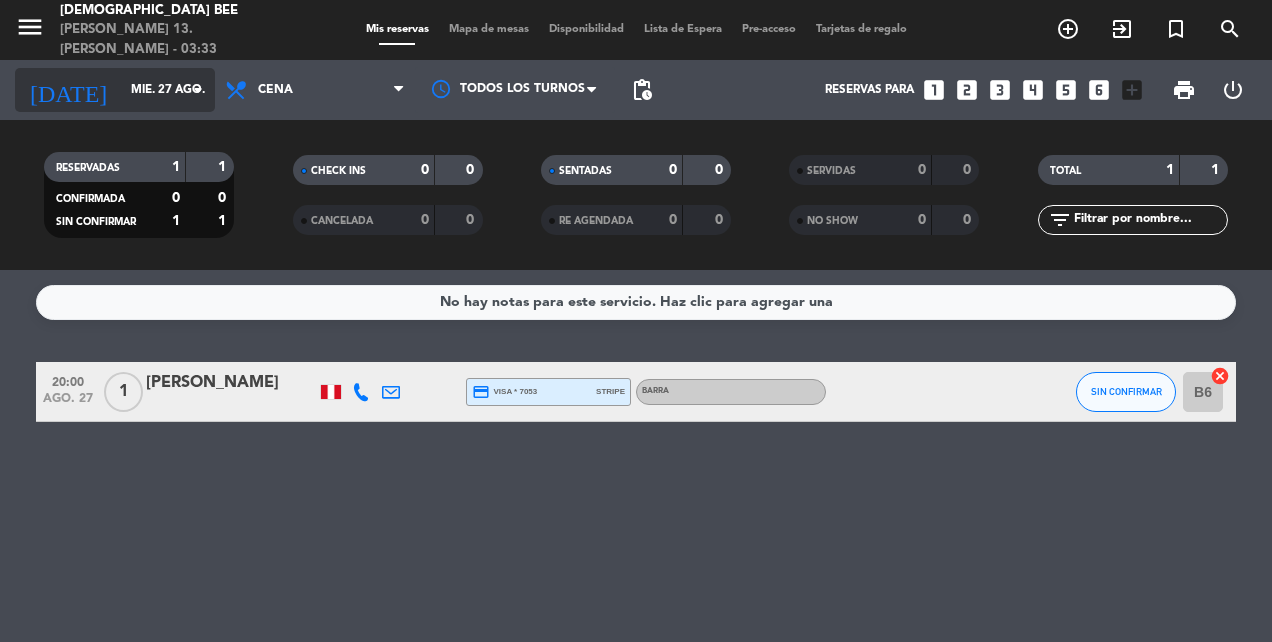 click on "mié. 27 ago." 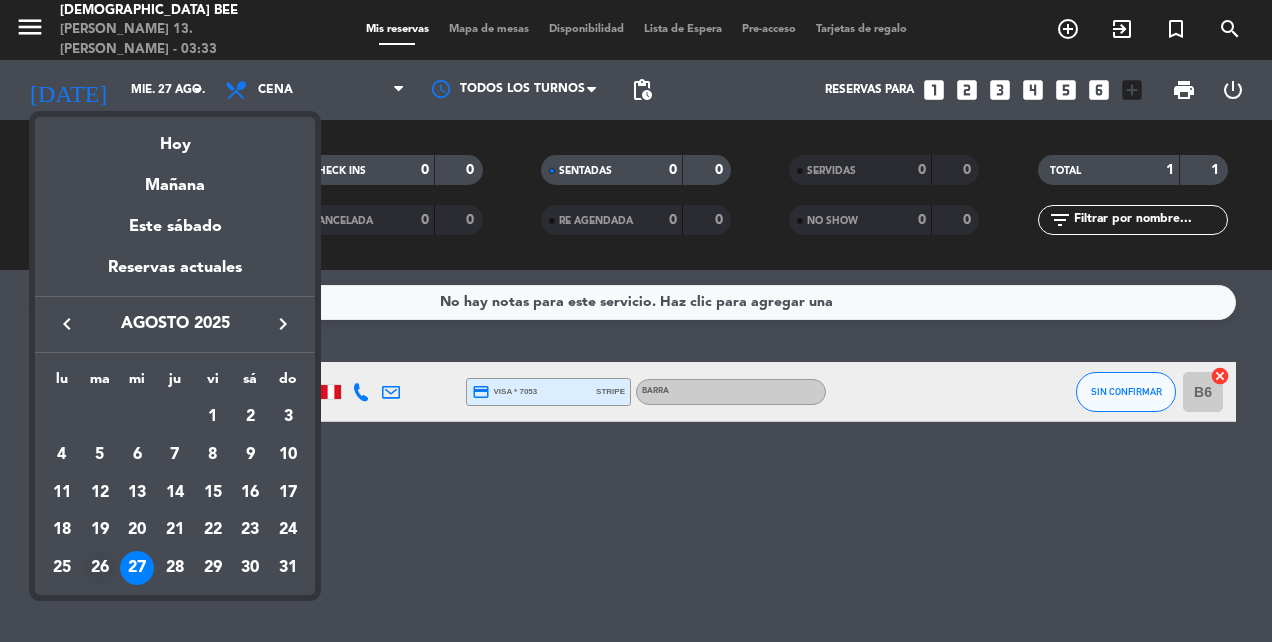 click on "26" at bounding box center (100, 568) 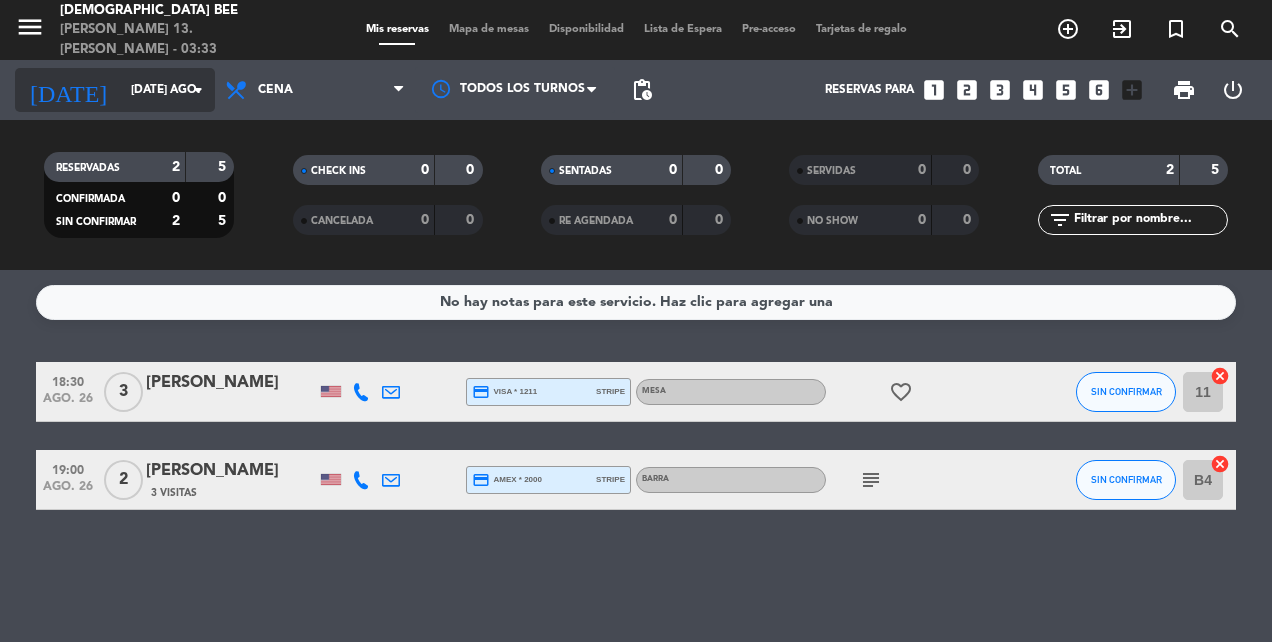 click on "[DATE] ago." 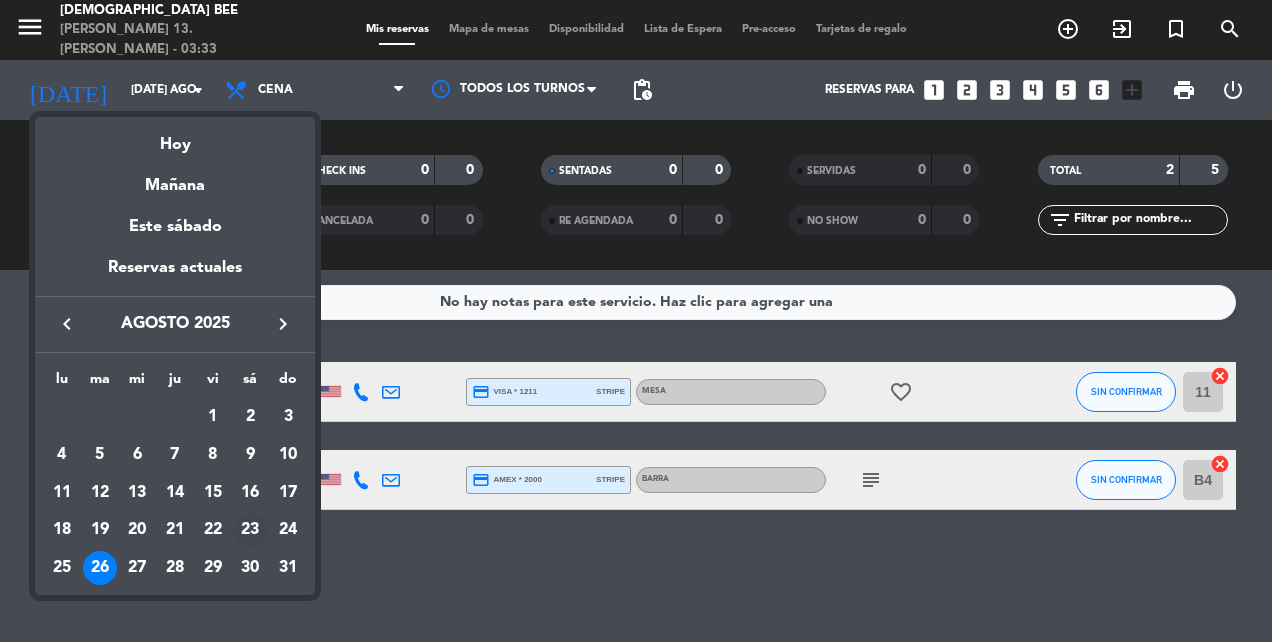 click on "23" at bounding box center [250, 530] 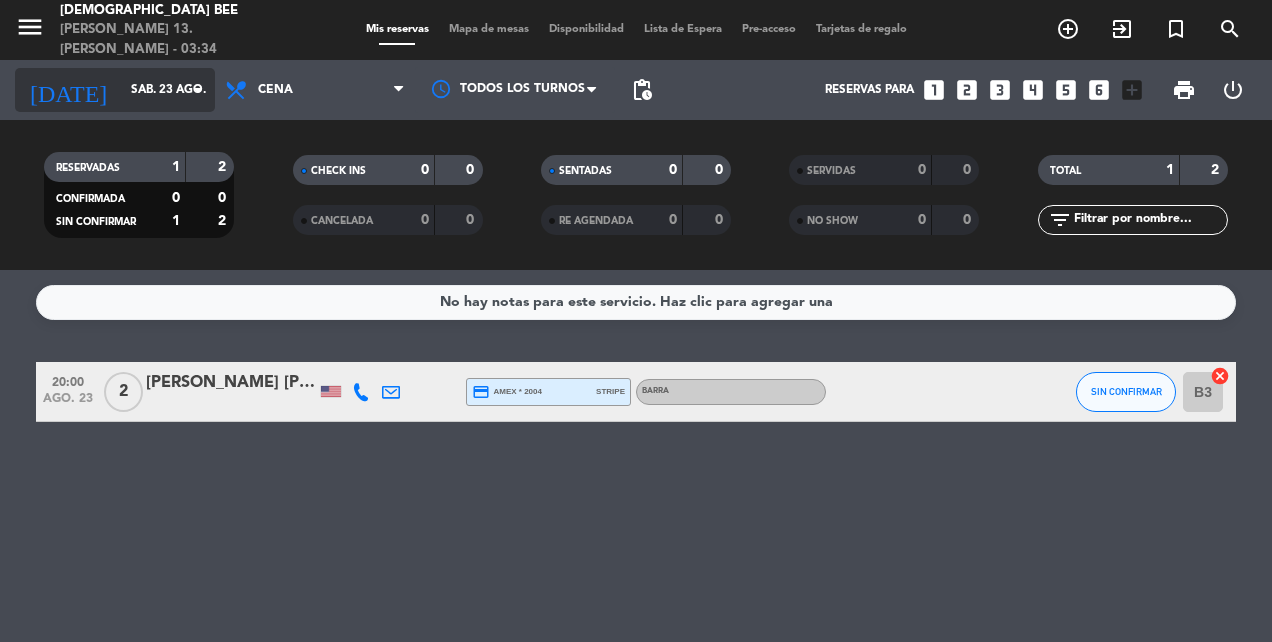 click on "[DATE]" 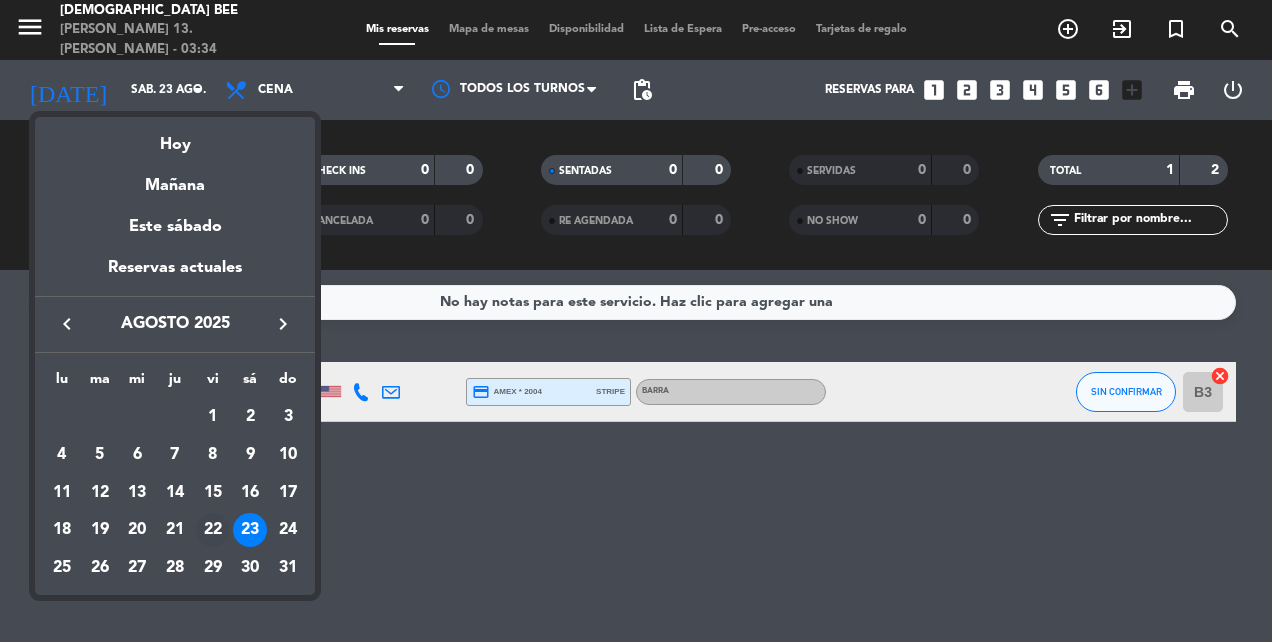 click on "22" at bounding box center [213, 530] 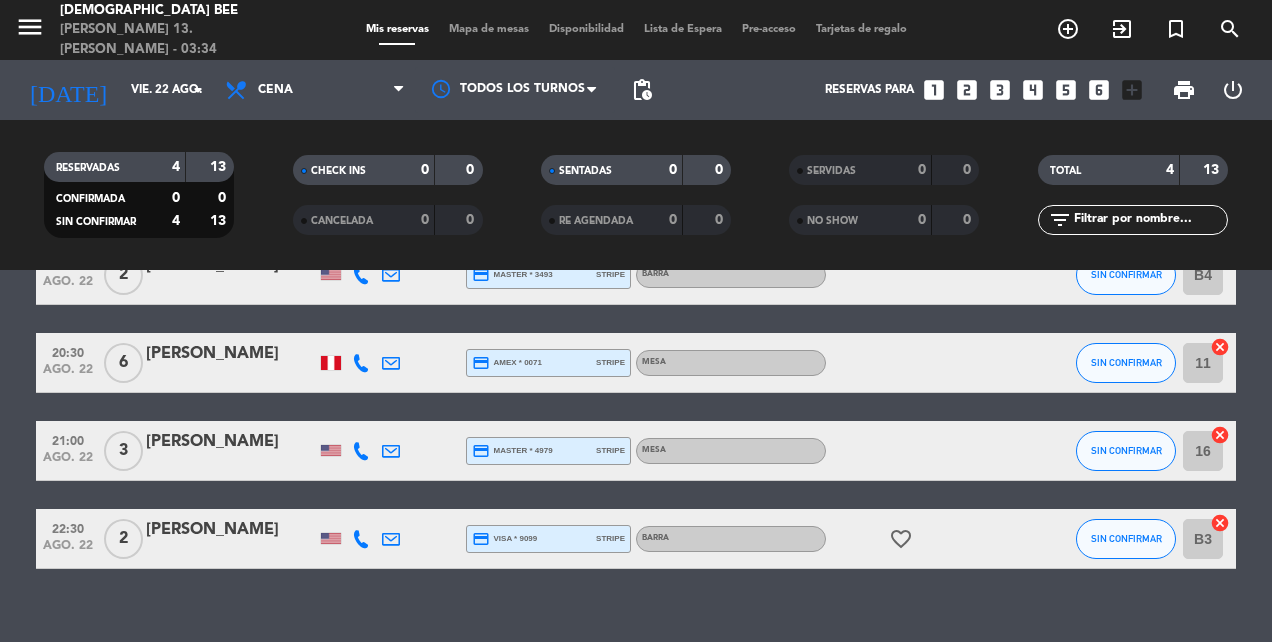 scroll, scrollTop: 144, scrollLeft: 0, axis: vertical 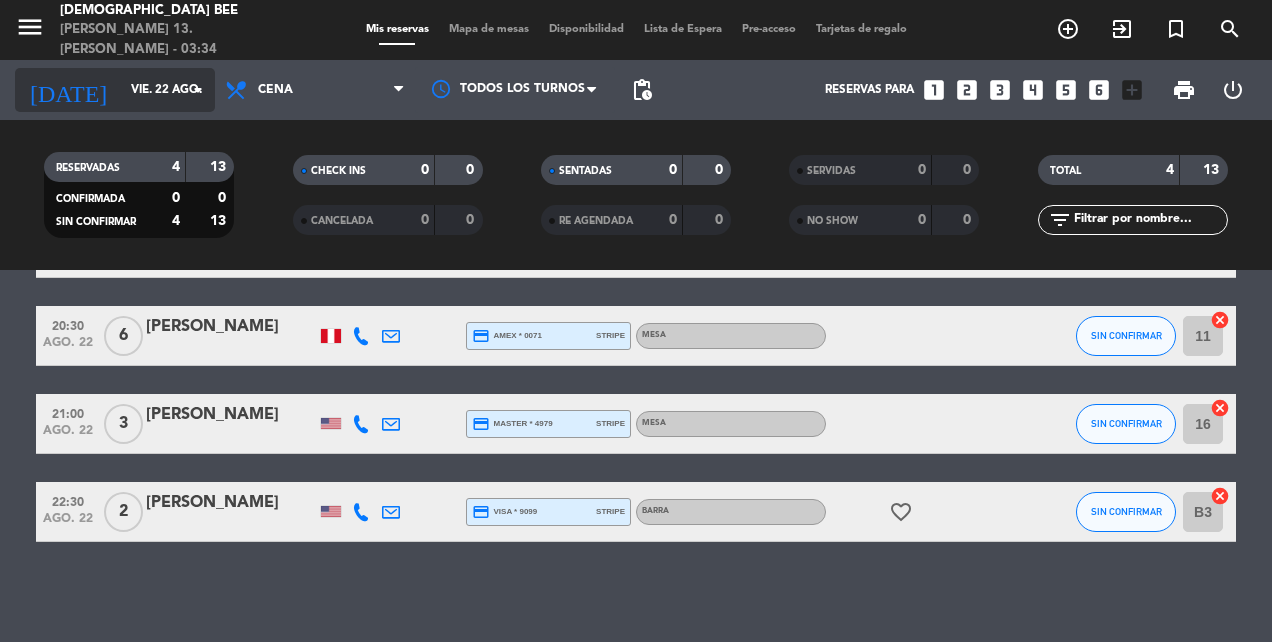 click on "vie. 22 ago." 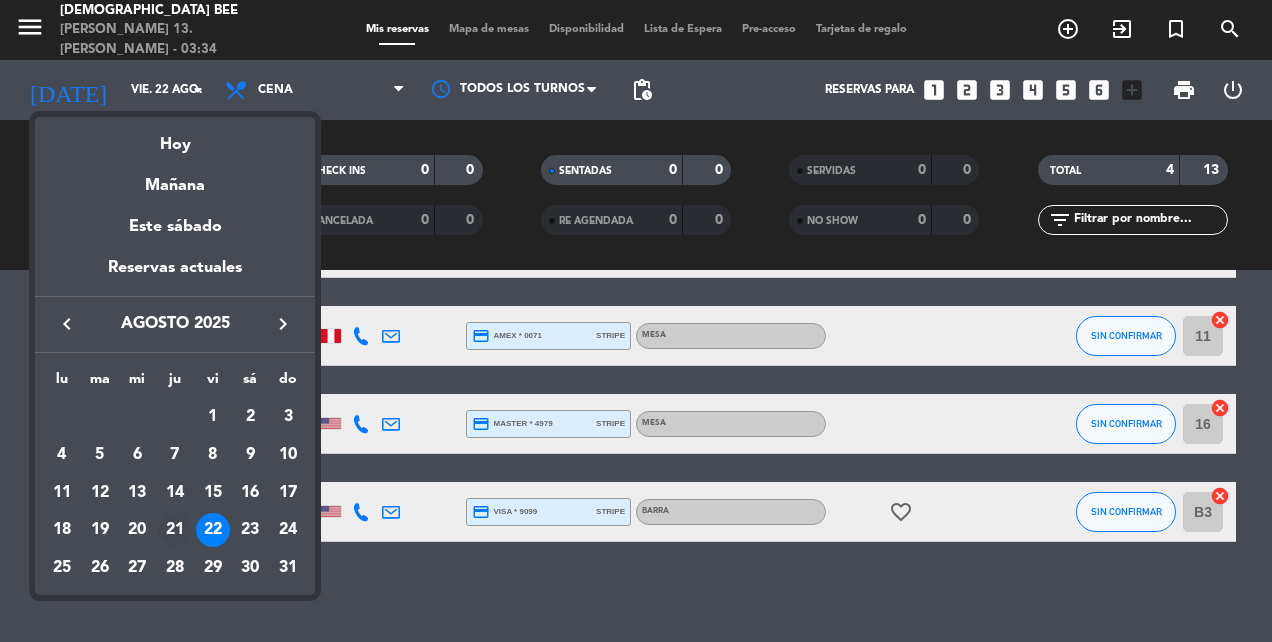 click on "21" at bounding box center [175, 530] 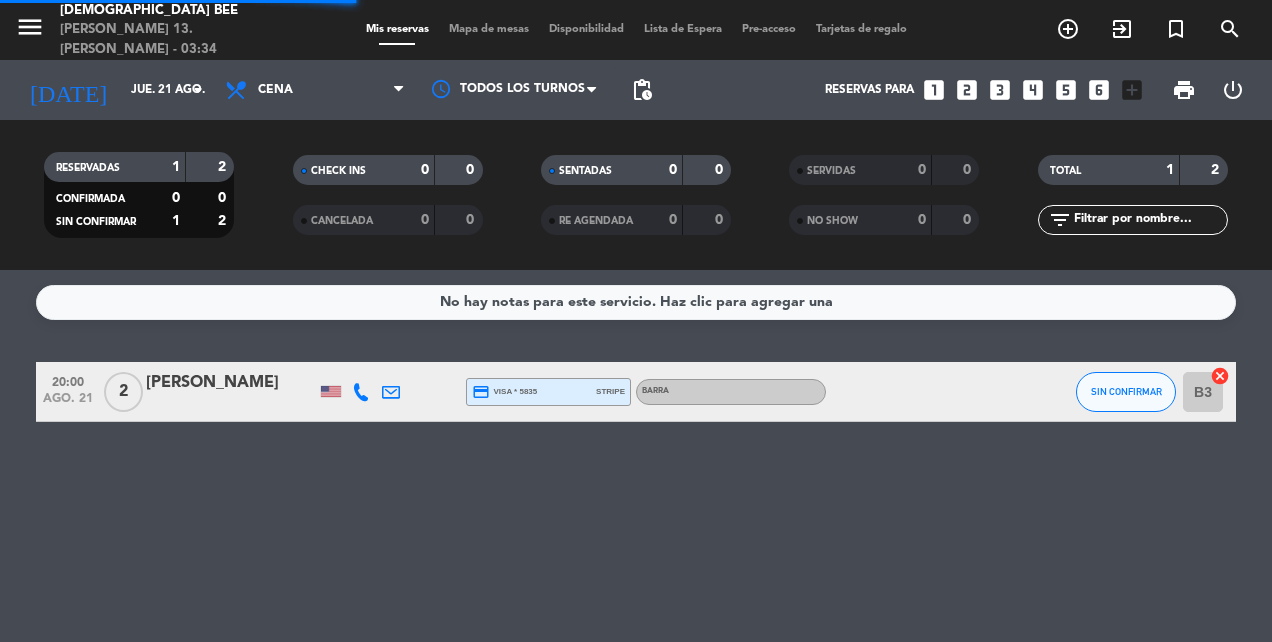 scroll, scrollTop: 0, scrollLeft: 0, axis: both 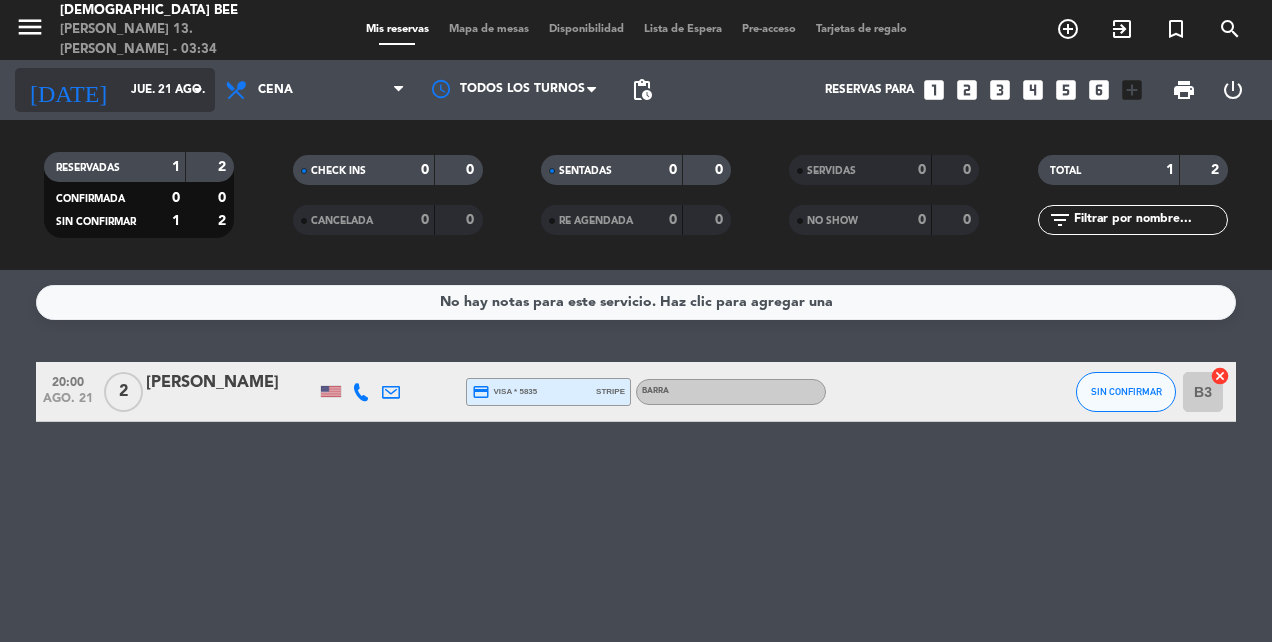 click on "jue. 21 ago." 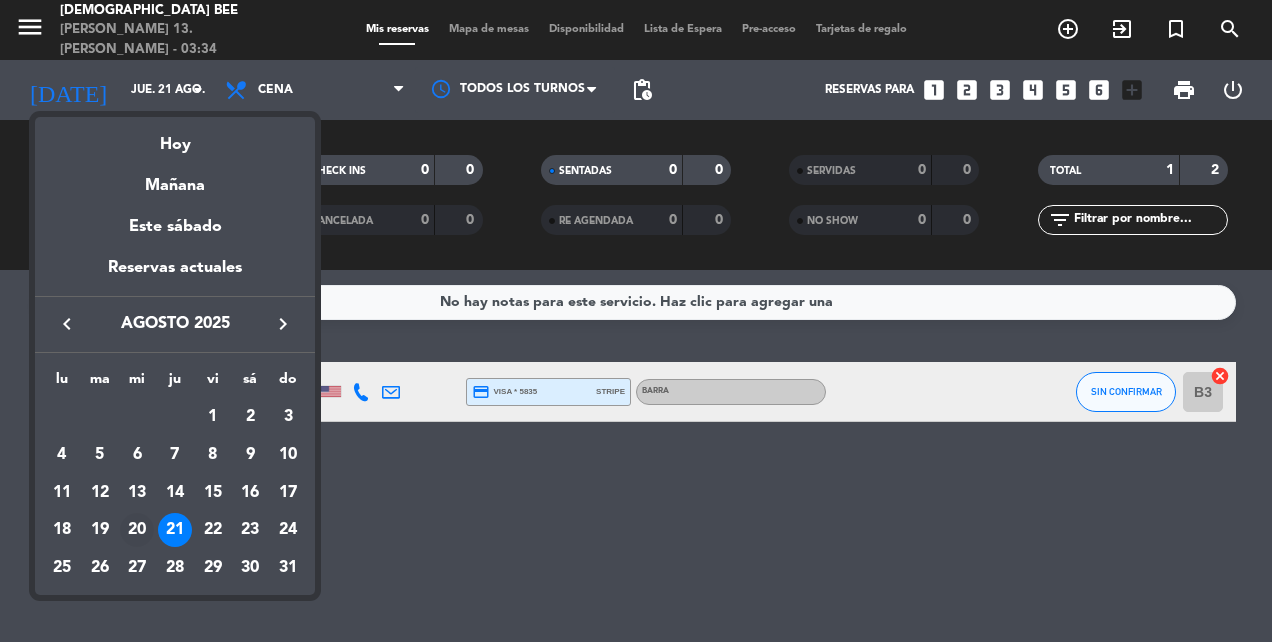 click on "20" at bounding box center [137, 530] 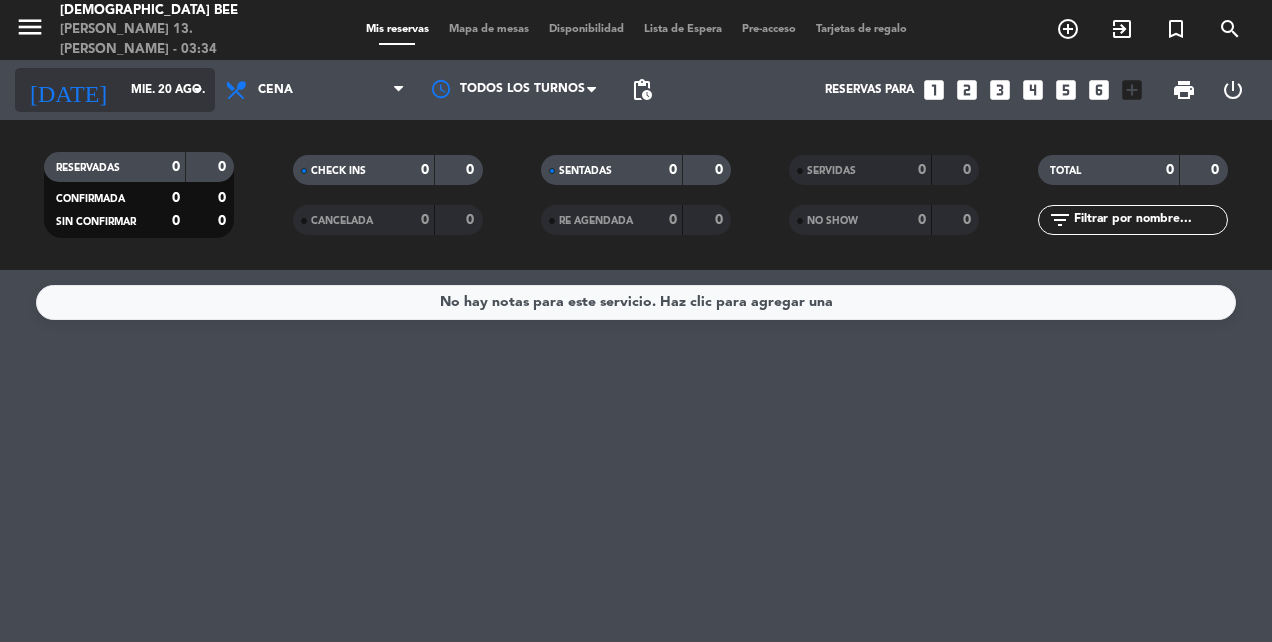 click on "mié. 20 ago." 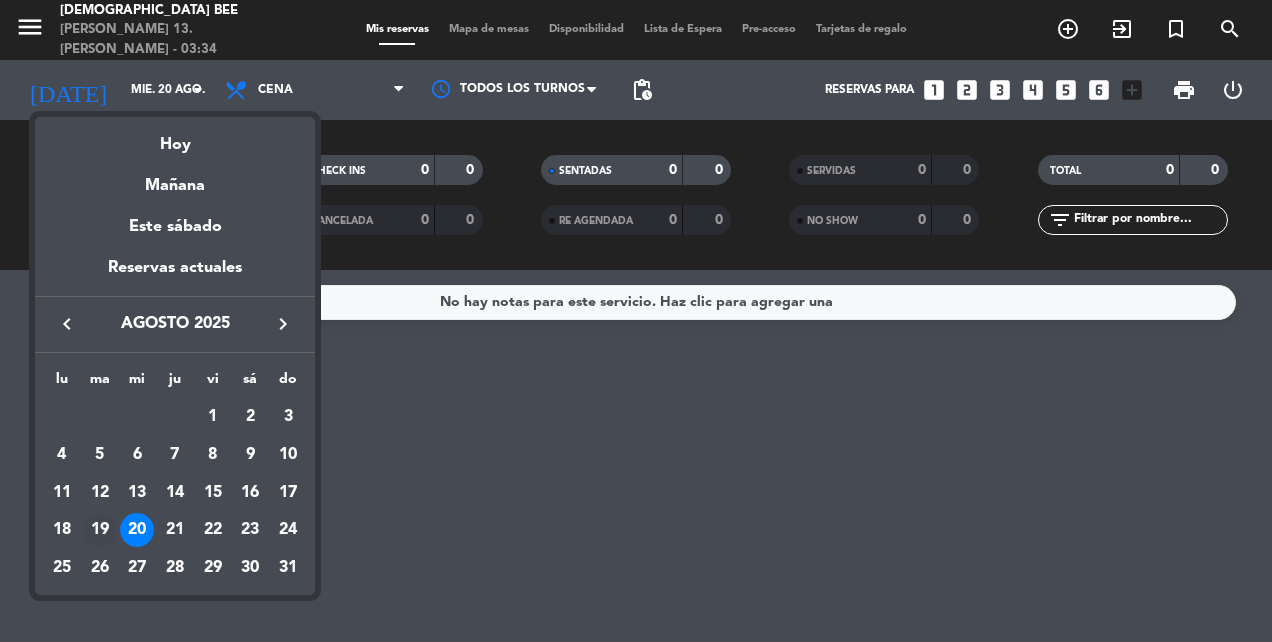 click on "19" at bounding box center [100, 530] 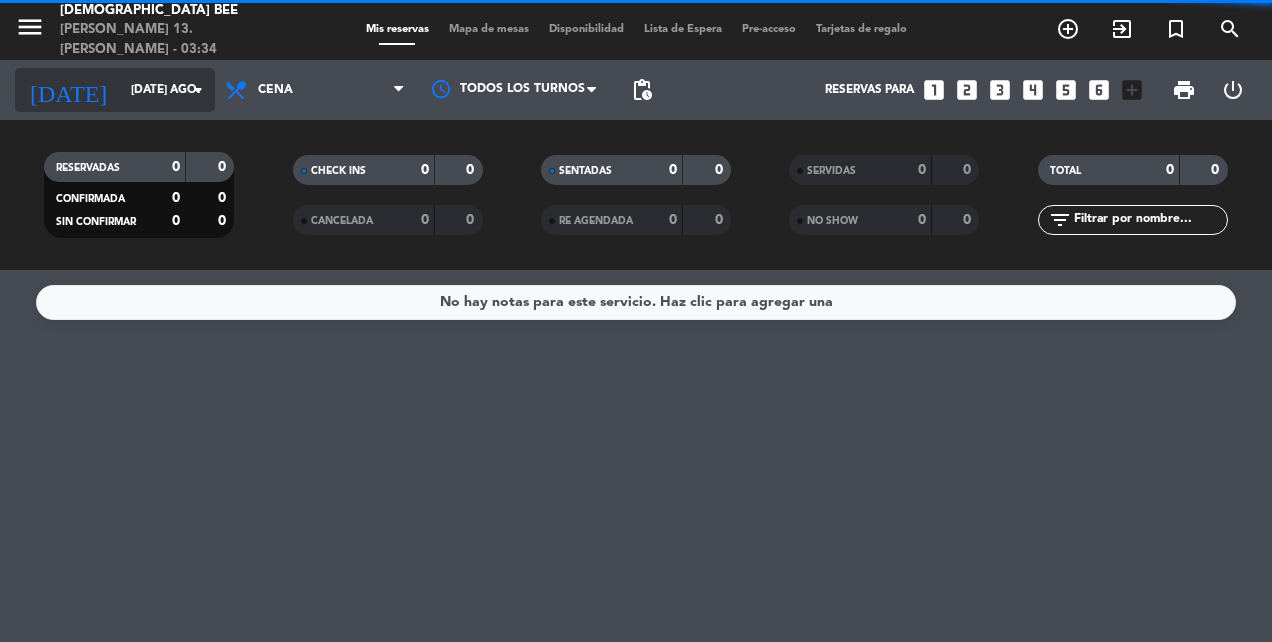 click on "[DATE] ago." 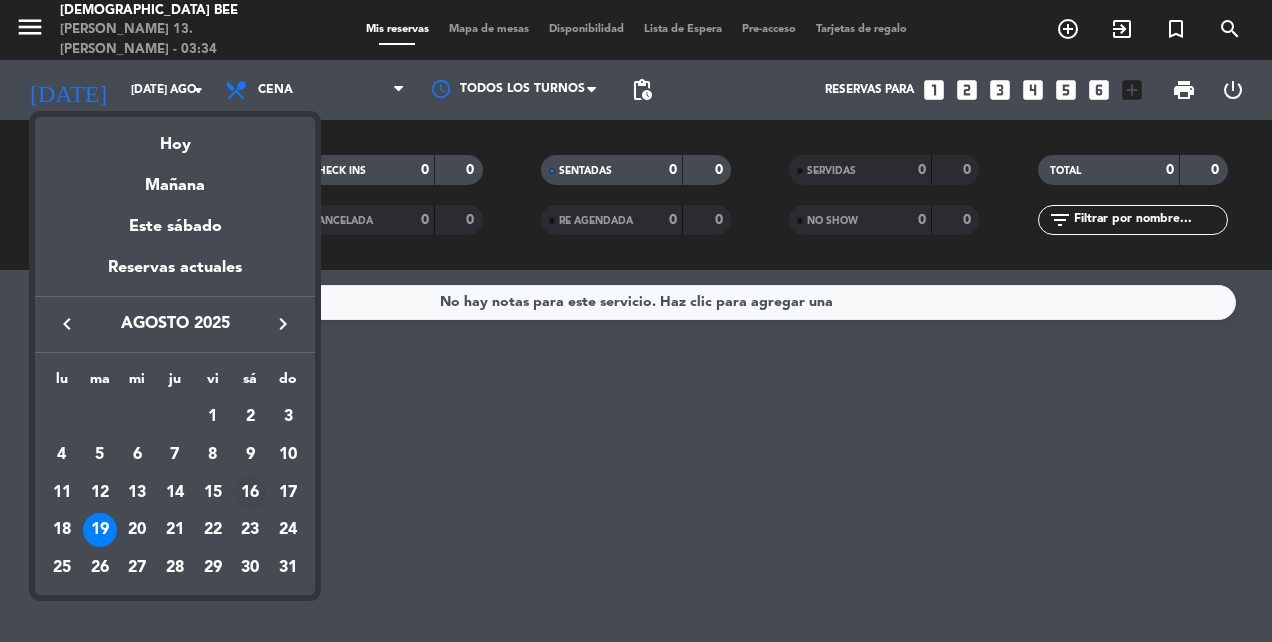 click on "16" at bounding box center [250, 493] 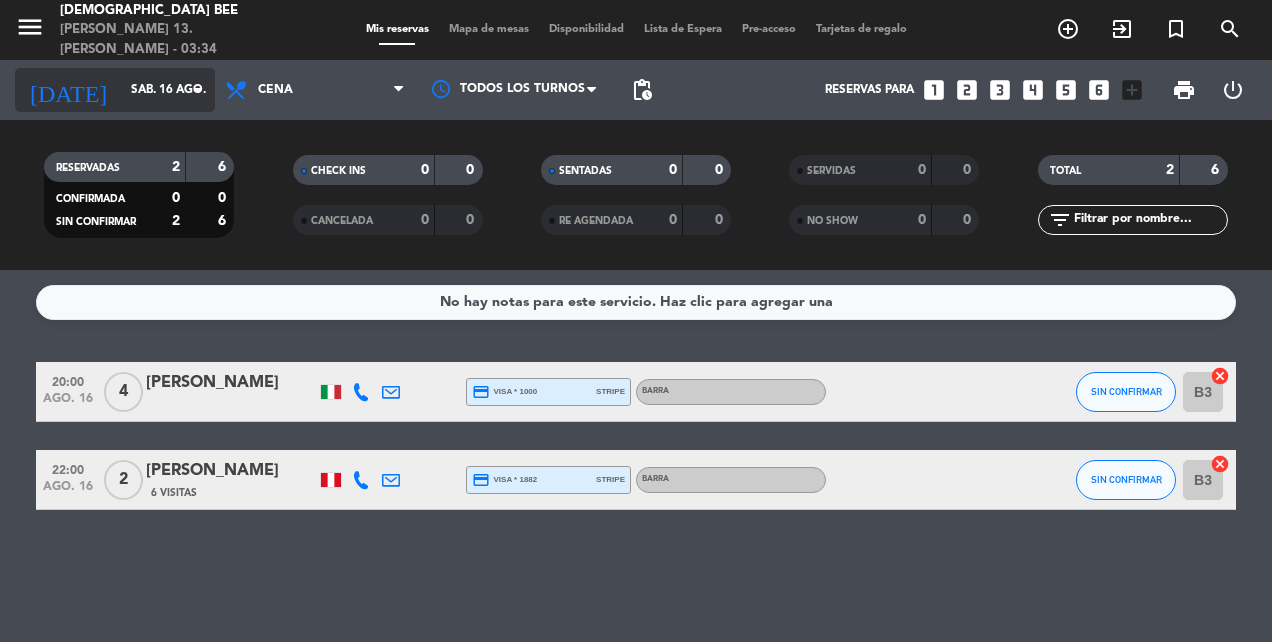 click on "sáb. 16 ago." 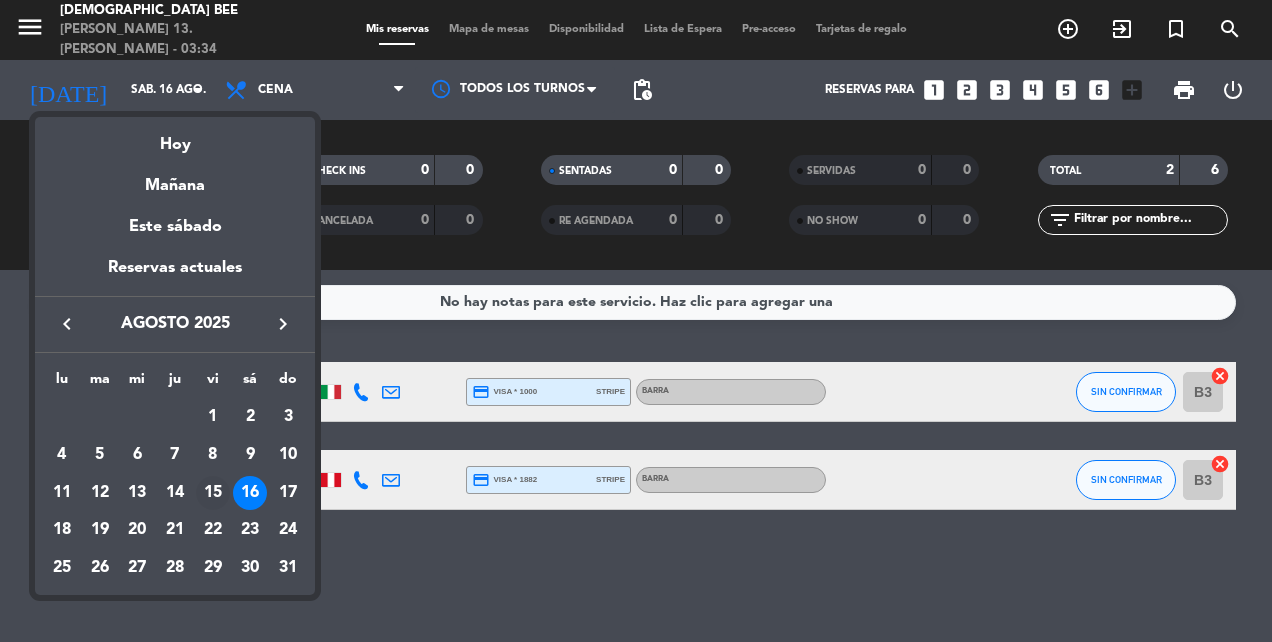 click on "15" at bounding box center [213, 493] 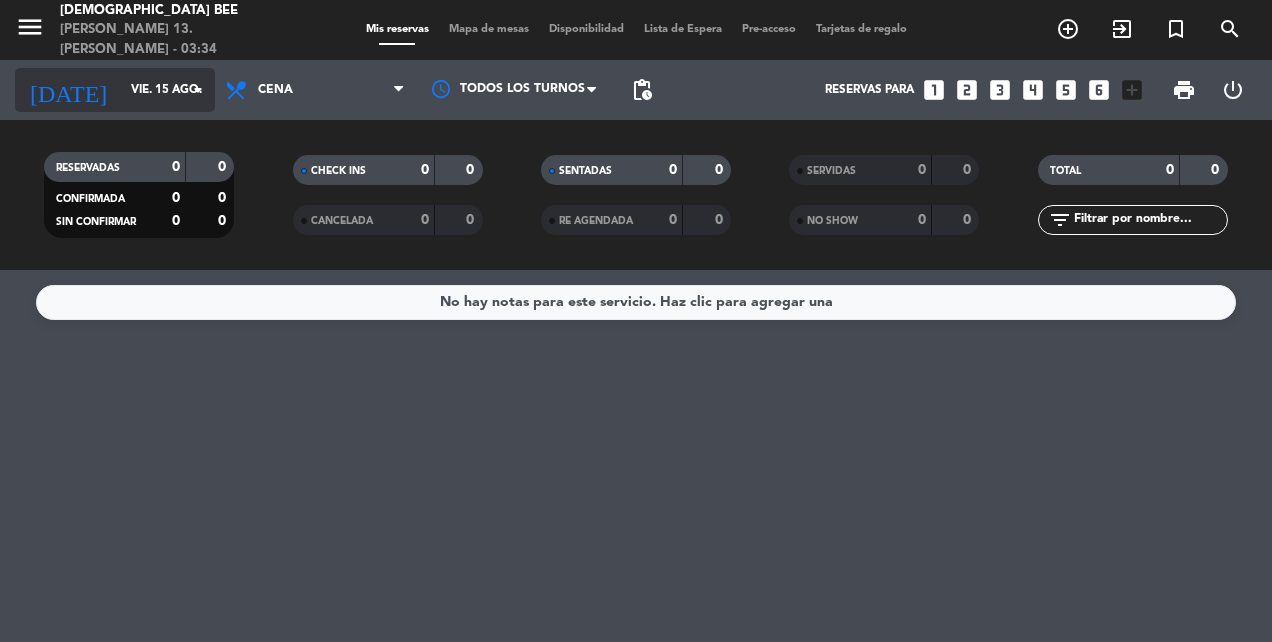 click on "vie. 15 ago." 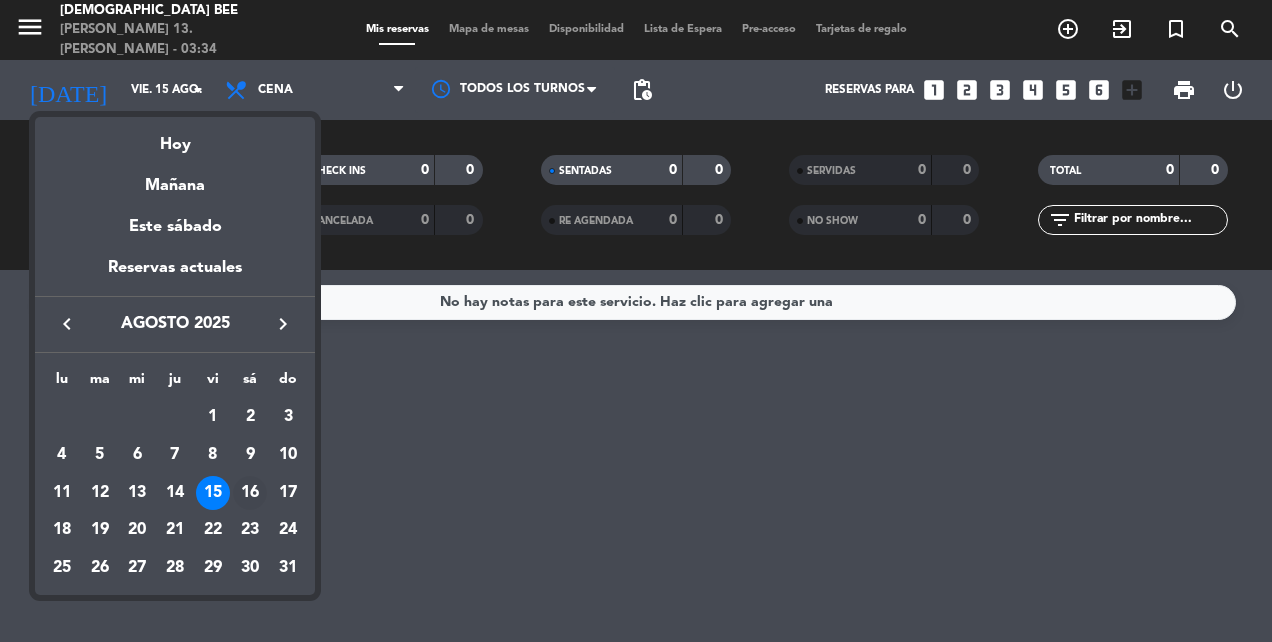click on "16" at bounding box center (250, 493) 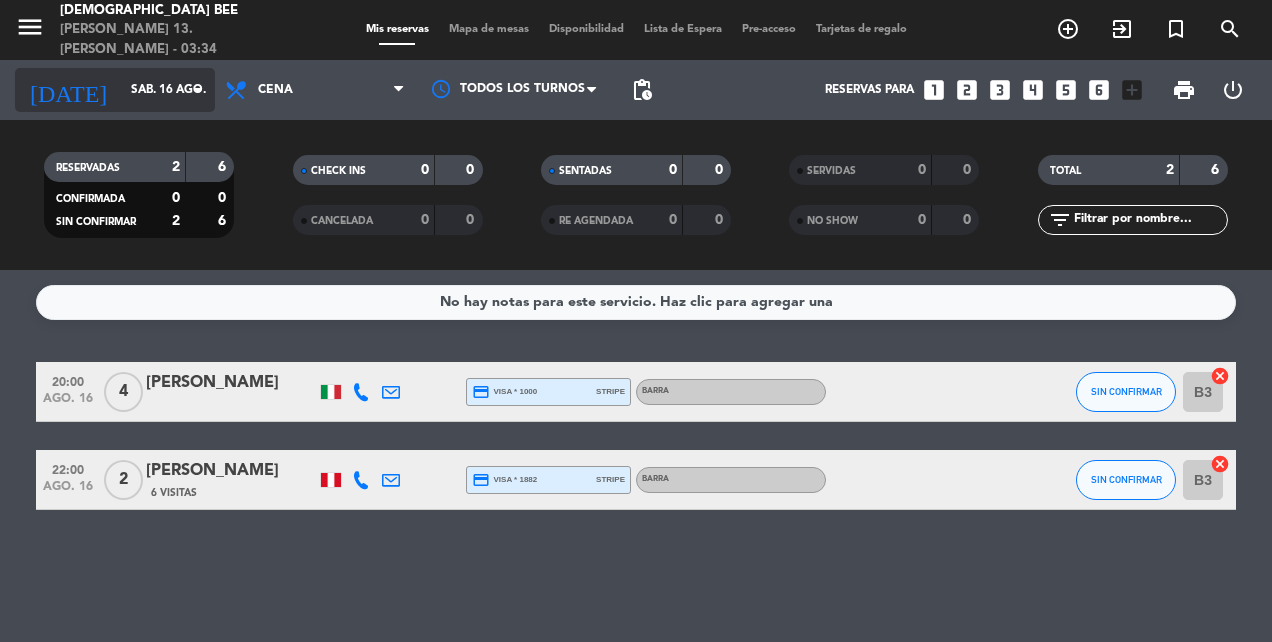 click on "sáb. 16 ago." 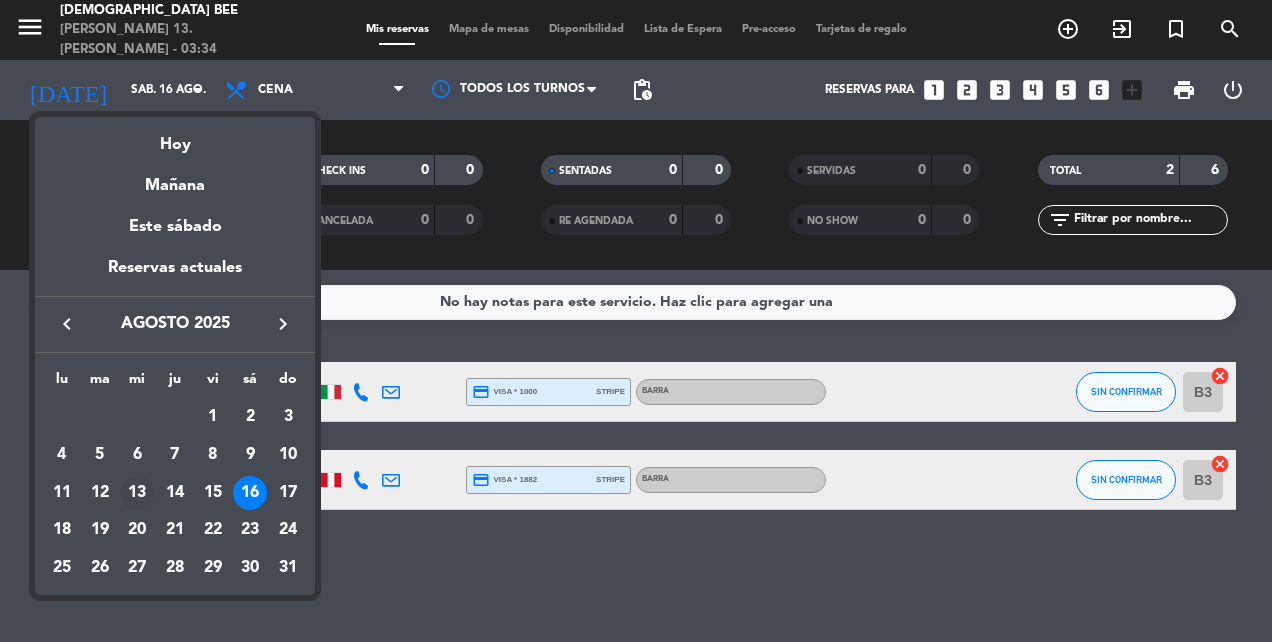 click on "13" at bounding box center [137, 493] 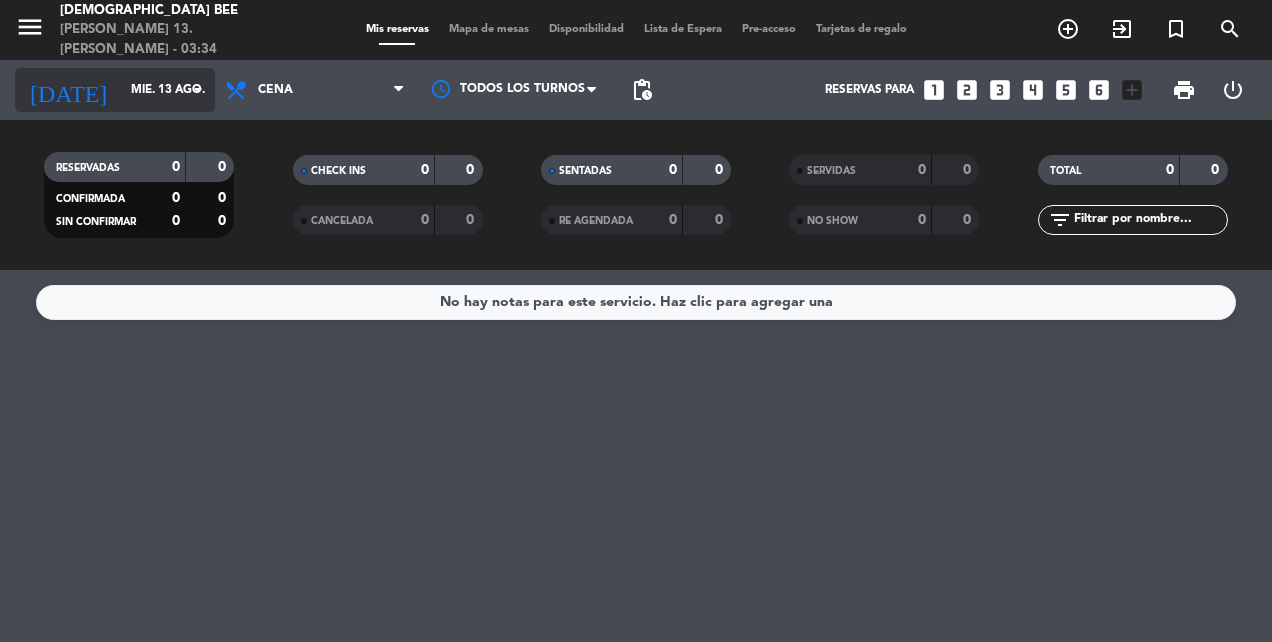 click on "mié. 13 ago." 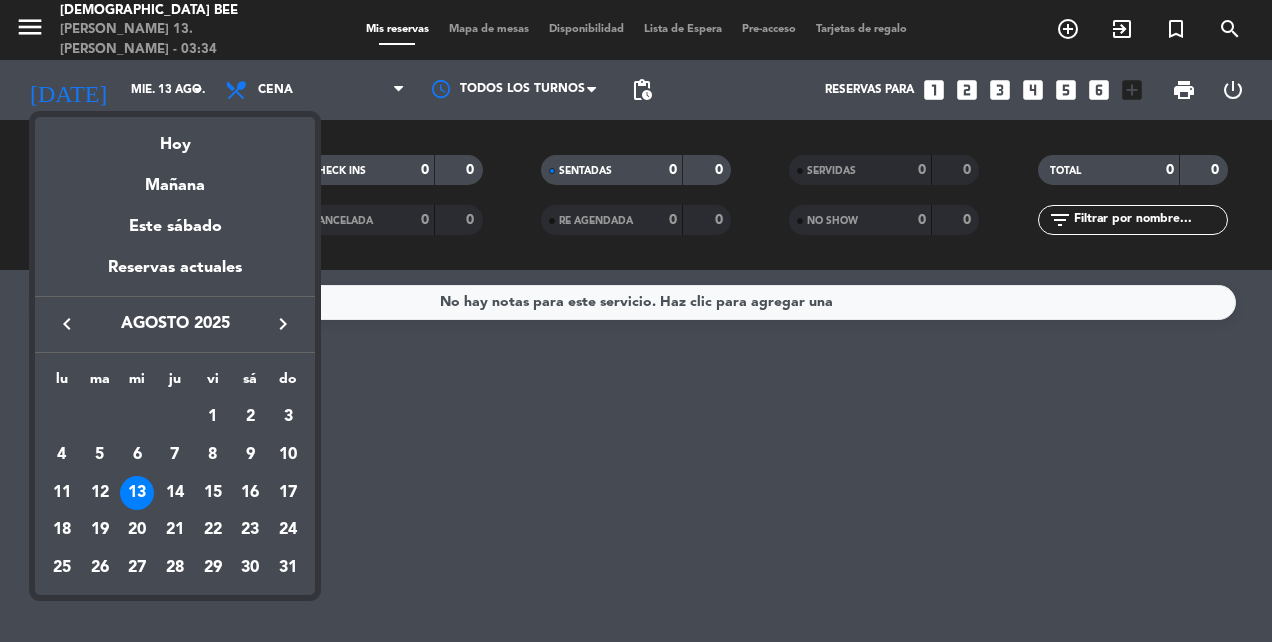 click on "keyboard_arrow_right" at bounding box center [283, 324] 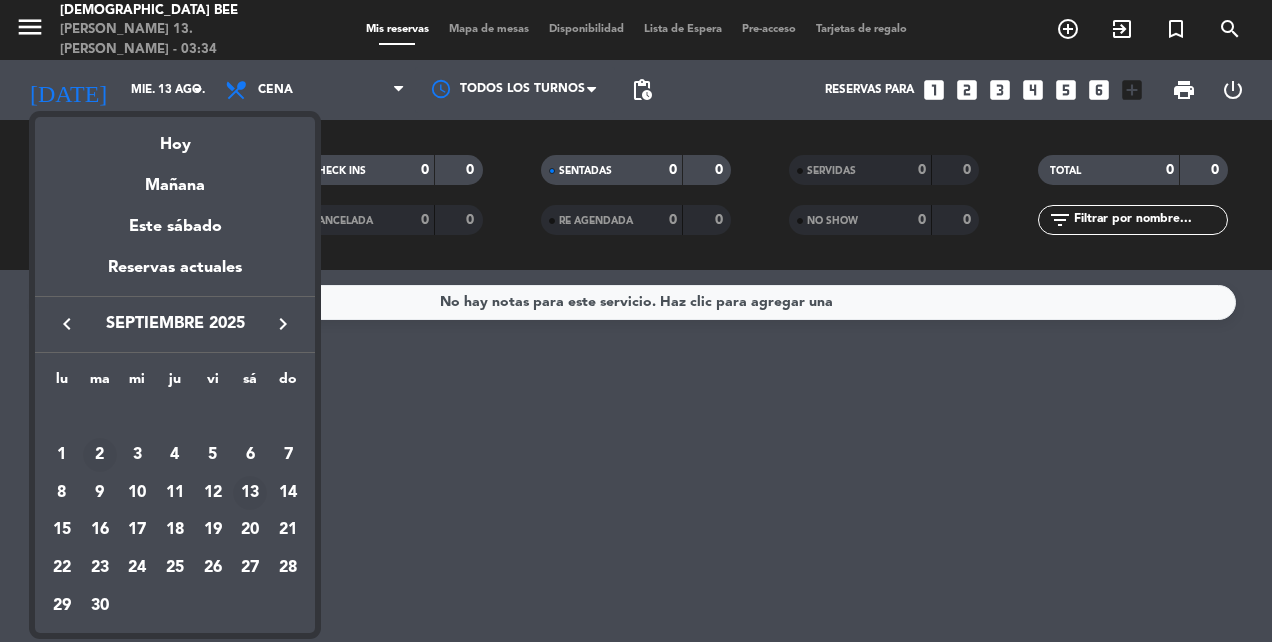 click on "2" at bounding box center [100, 455] 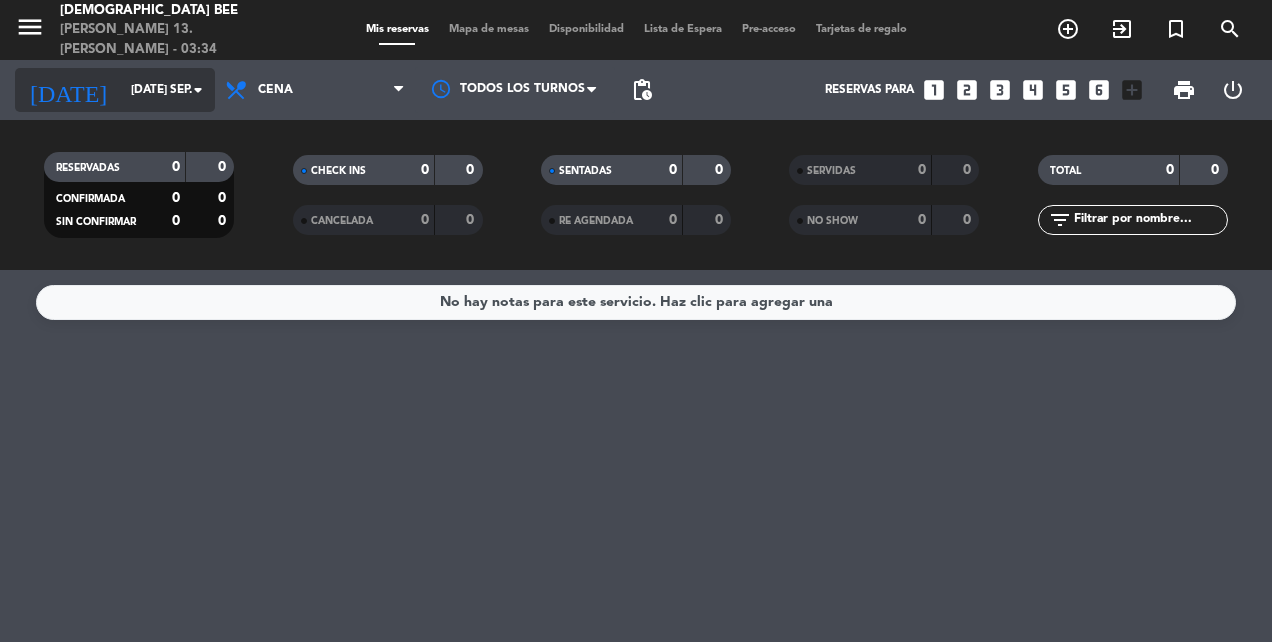 click on "[DATE] sep." 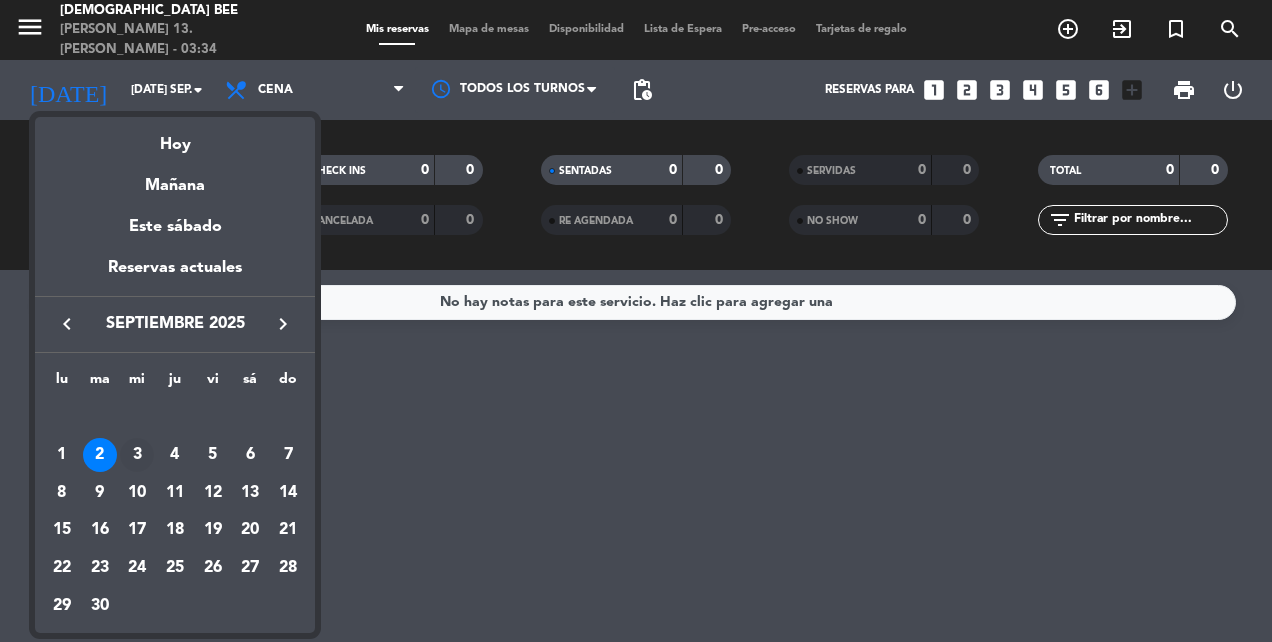 click on "3" at bounding box center [137, 455] 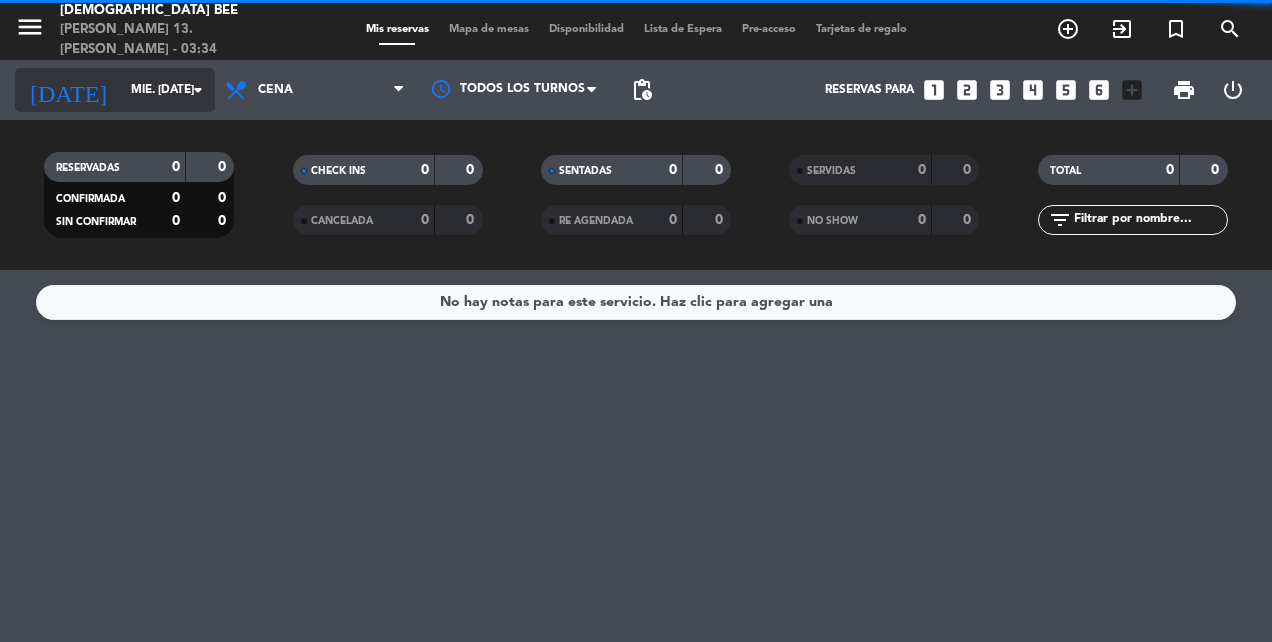click on "mié. [DATE]" 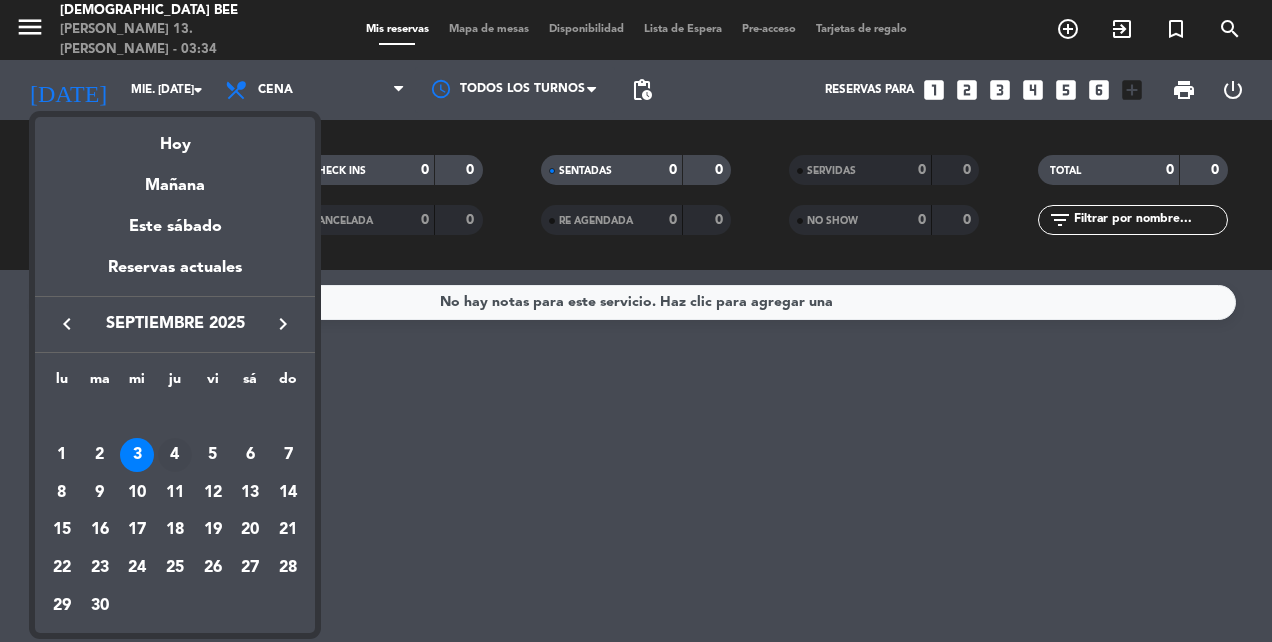 click on "4" at bounding box center [175, 455] 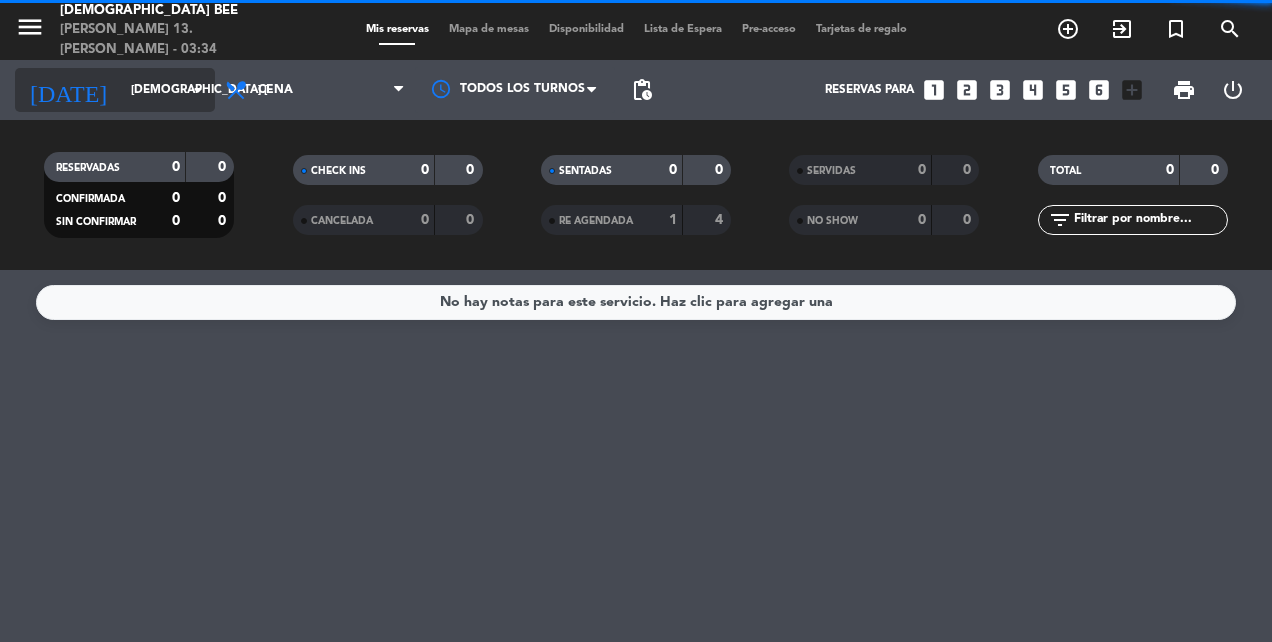 click on "[DEMOGRAPHIC_DATA] [DATE]" 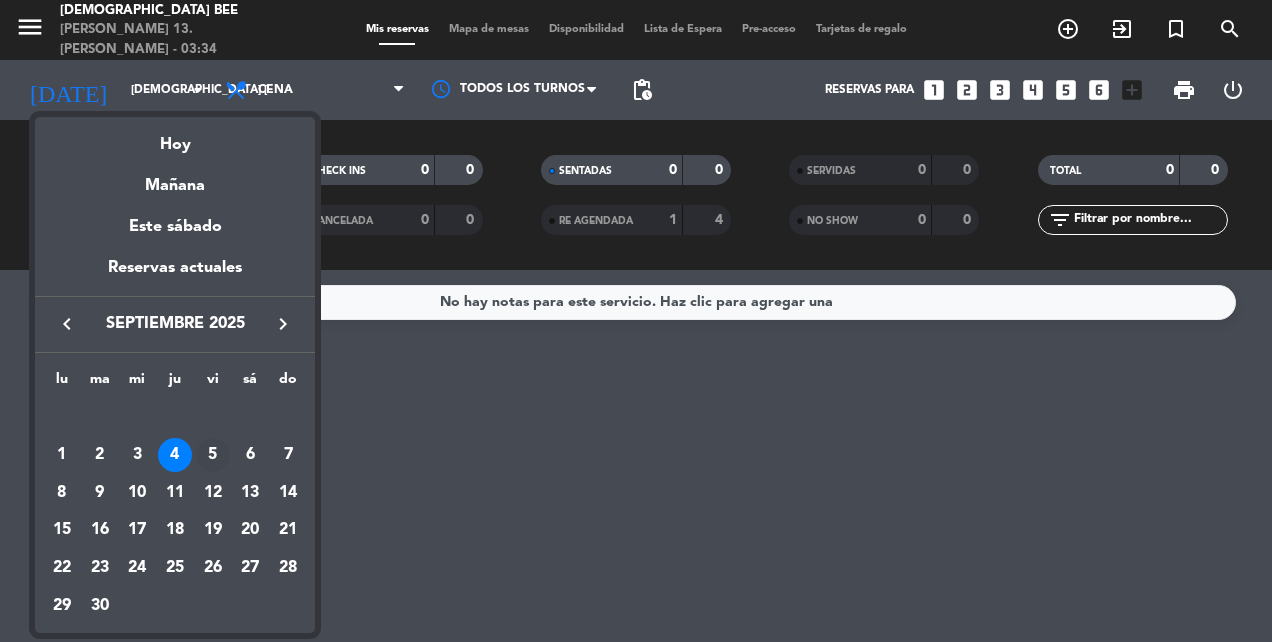 click on "5" at bounding box center [213, 455] 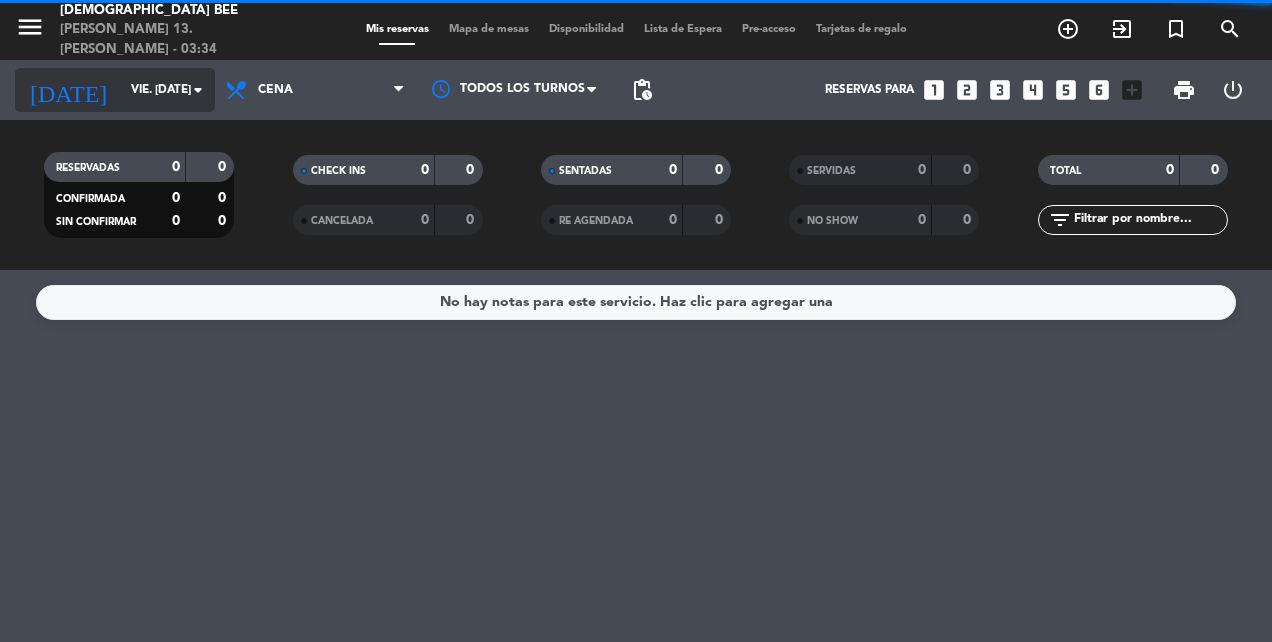 click on "vie. [DATE]" 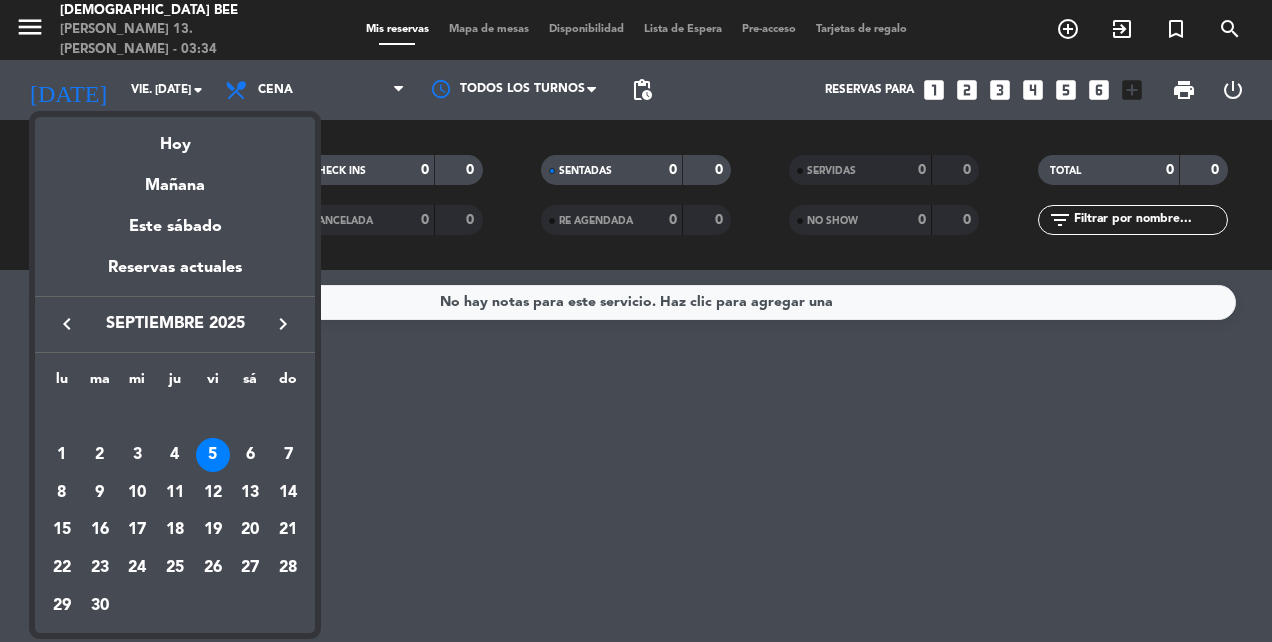 click on "keyboard_arrow_left" at bounding box center [67, 324] 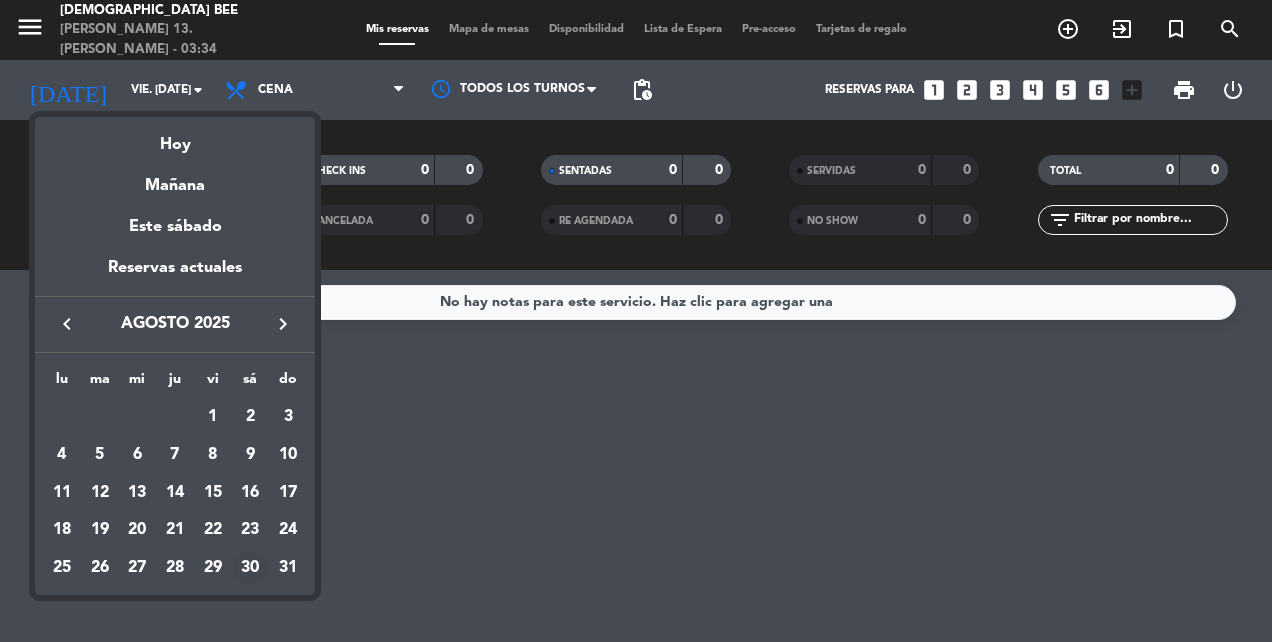 click on "30" at bounding box center [250, 568] 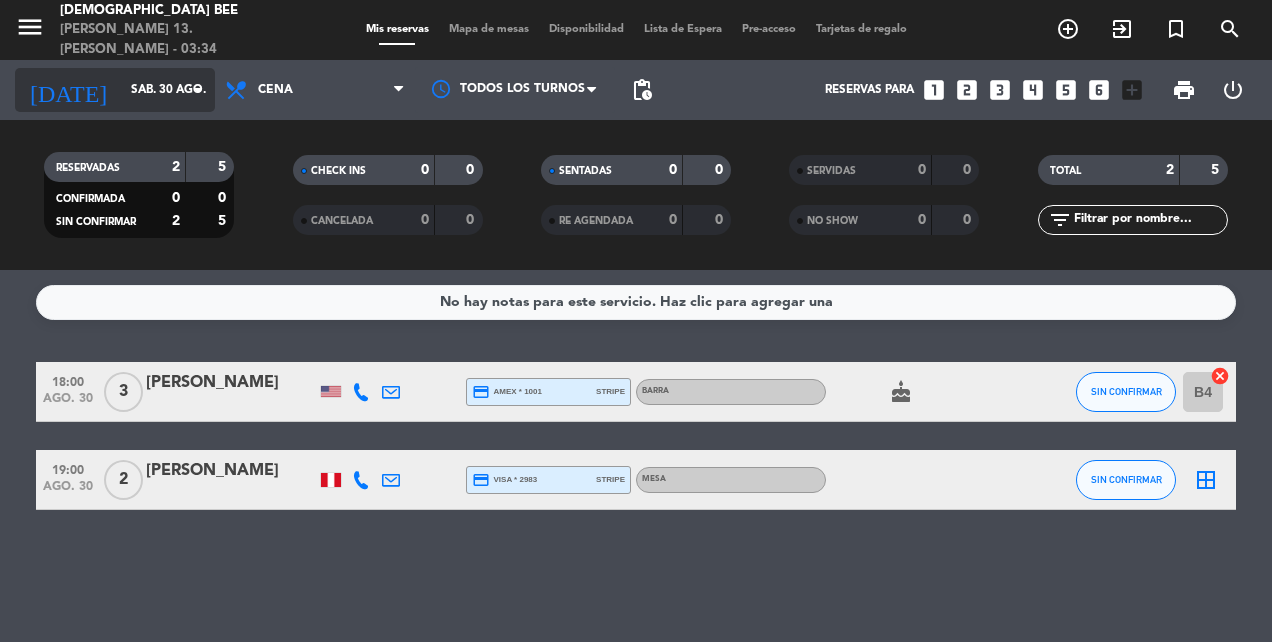 click on "sáb. 30 ago." 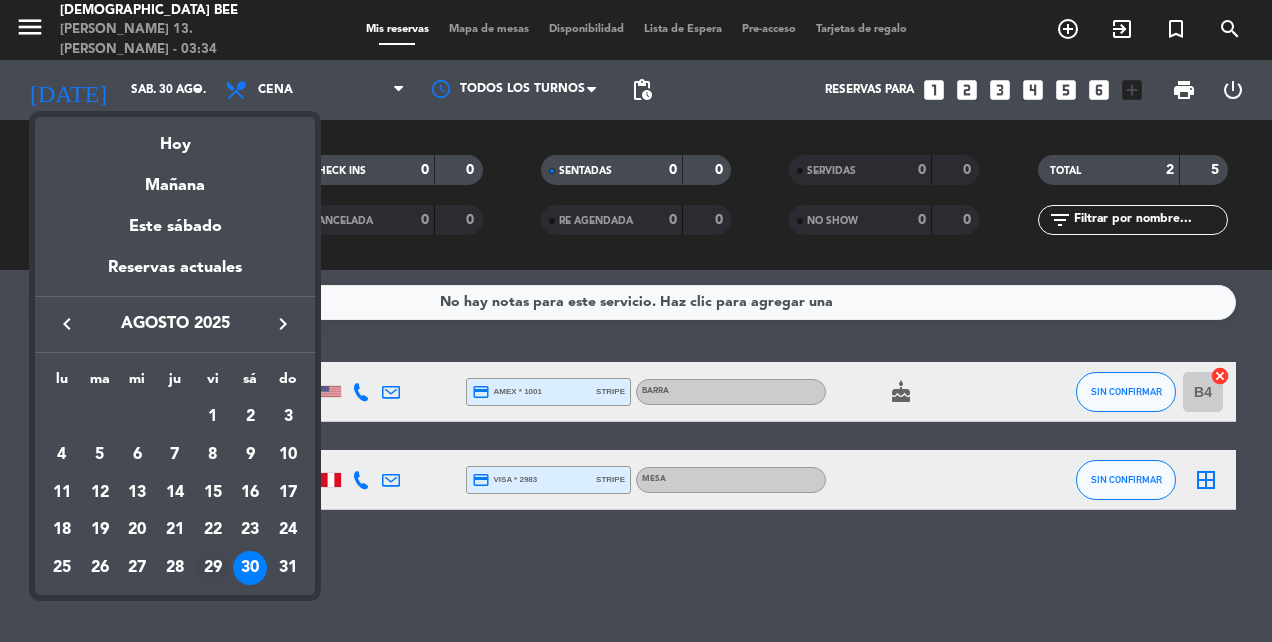 click on "29" at bounding box center [213, 568] 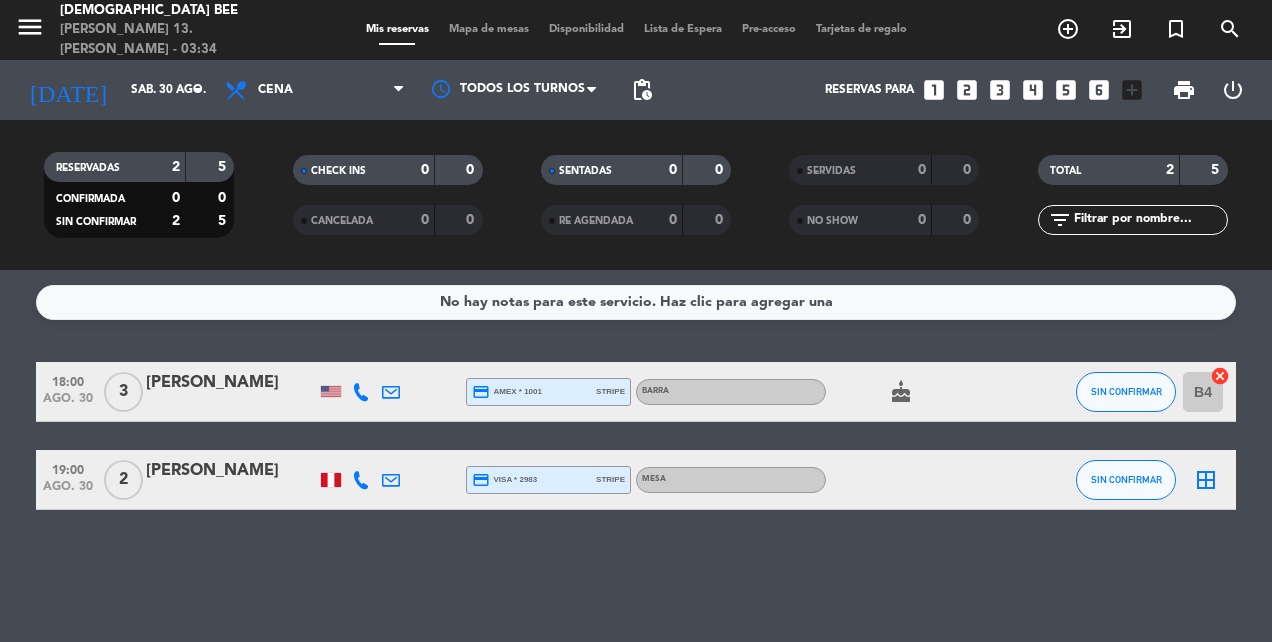 type on "vie. 29 ago." 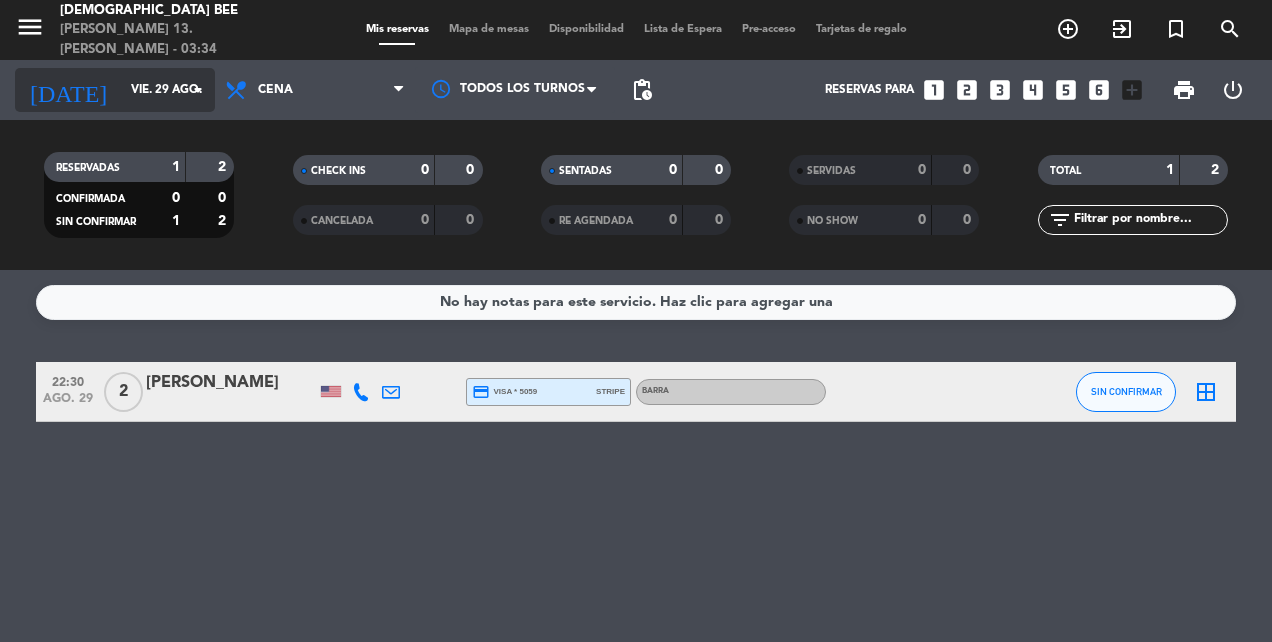 click on "vie. 29 ago." 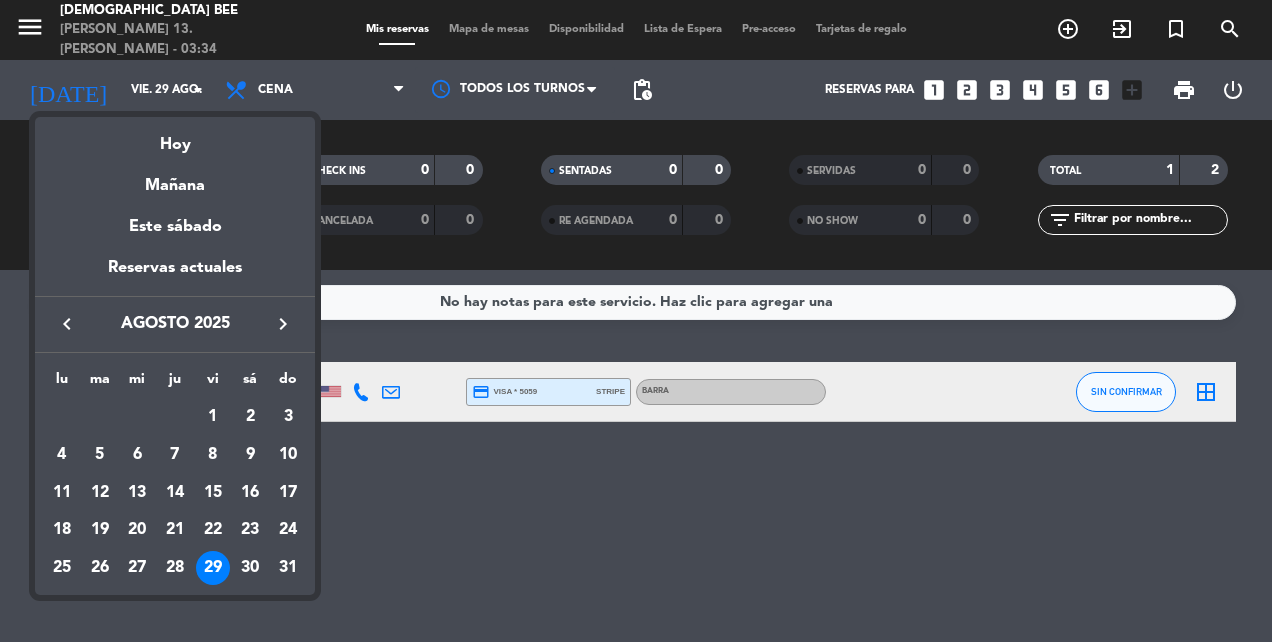 click on "keyboard_arrow_left" at bounding box center [67, 324] 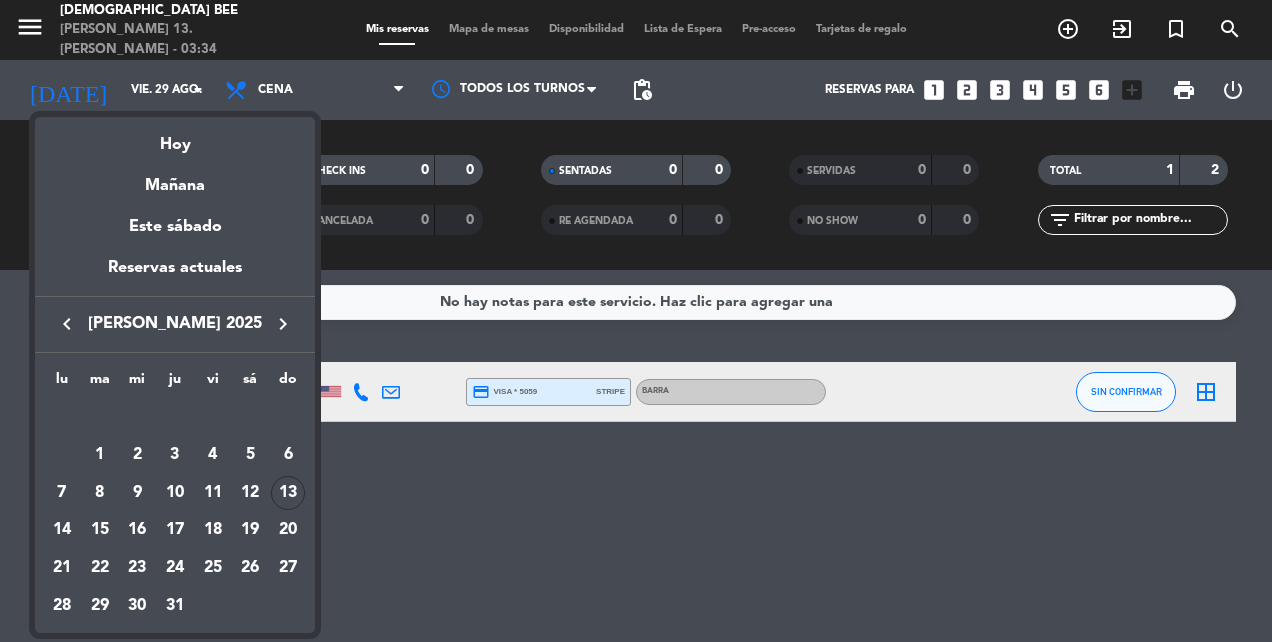 click at bounding box center (636, 321) 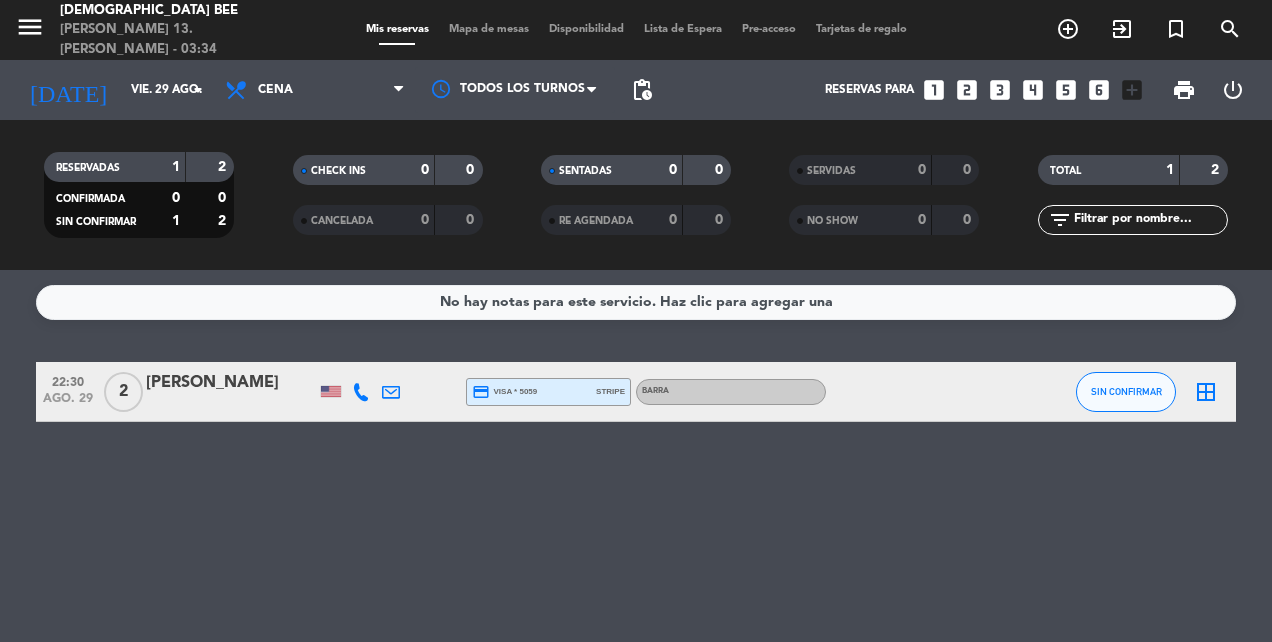 drag, startPoint x: 508, startPoint y: 541, endPoint x: 452, endPoint y: 555, distance: 57.72348 